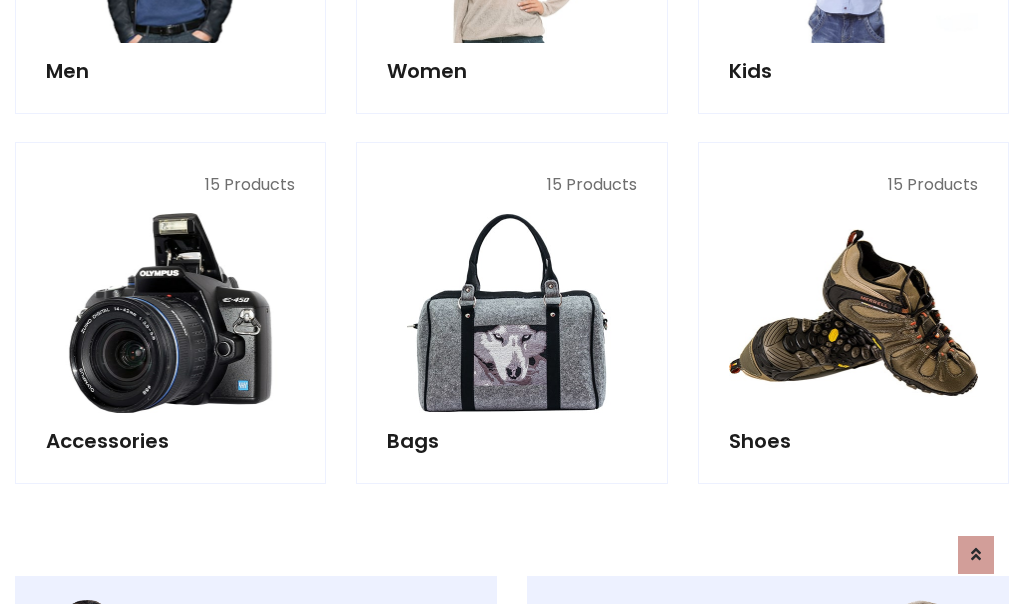 scroll, scrollTop: 853, scrollLeft: 0, axis: vertical 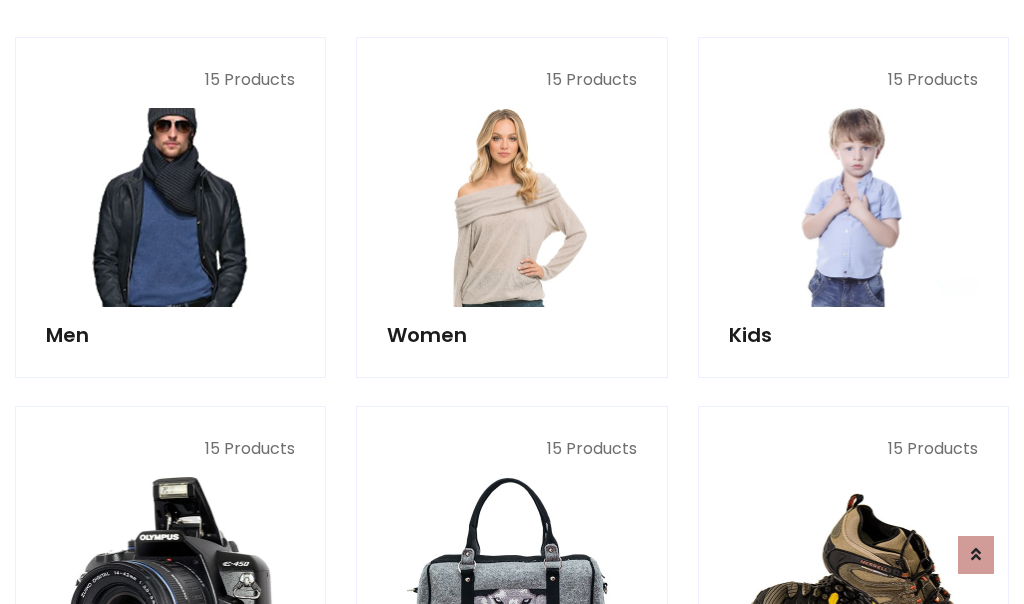 click at bounding box center (170, 207) 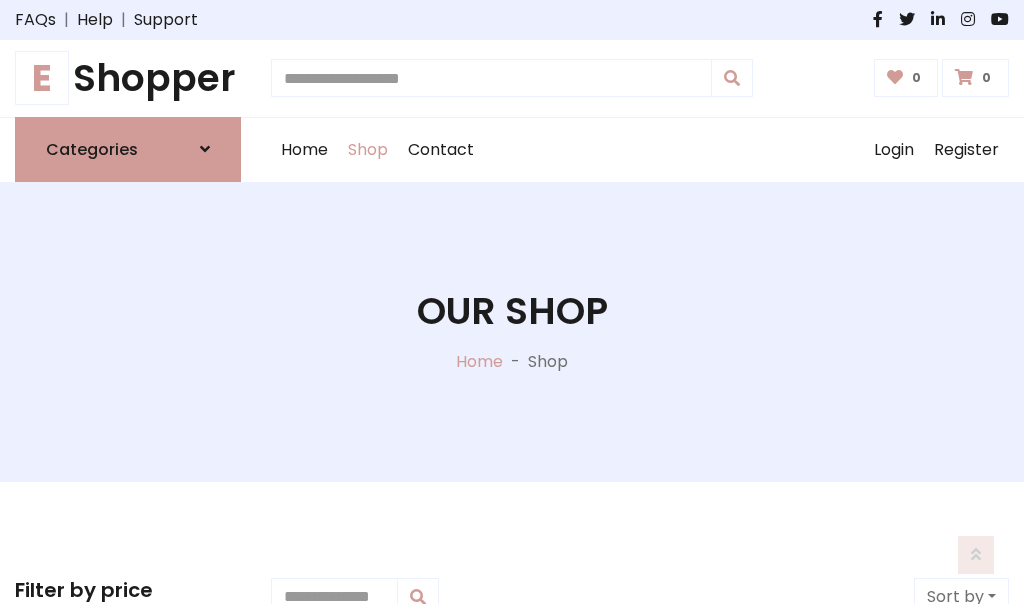 scroll, scrollTop: 807, scrollLeft: 0, axis: vertical 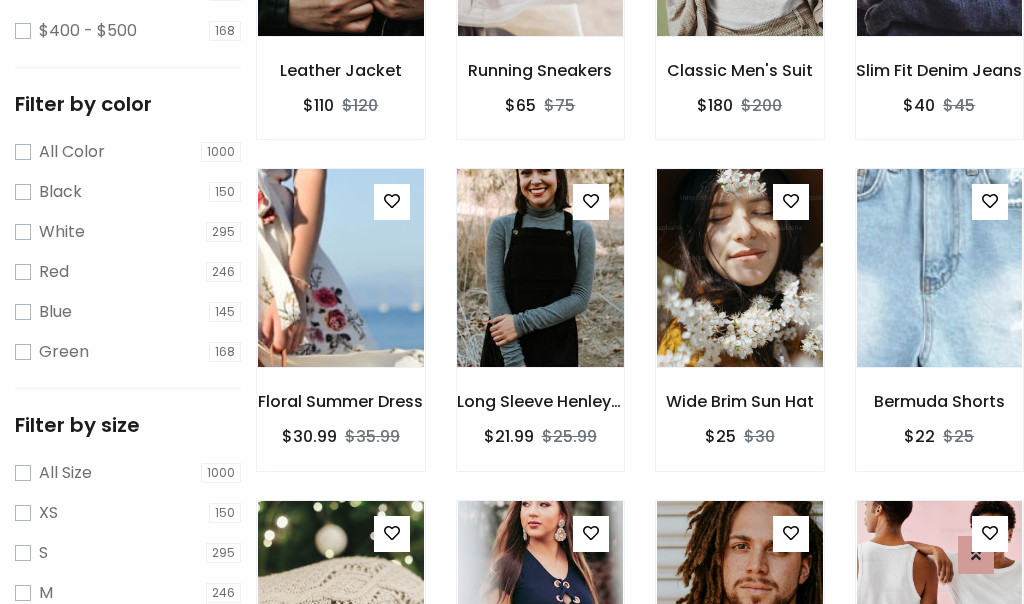 click at bounding box center (540, 268) 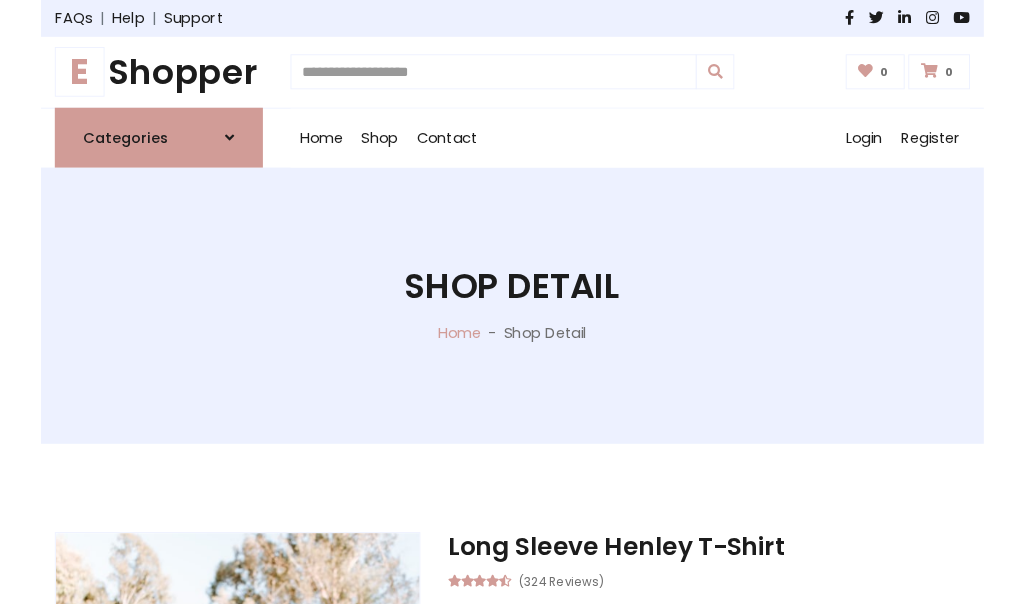 scroll, scrollTop: 0, scrollLeft: 0, axis: both 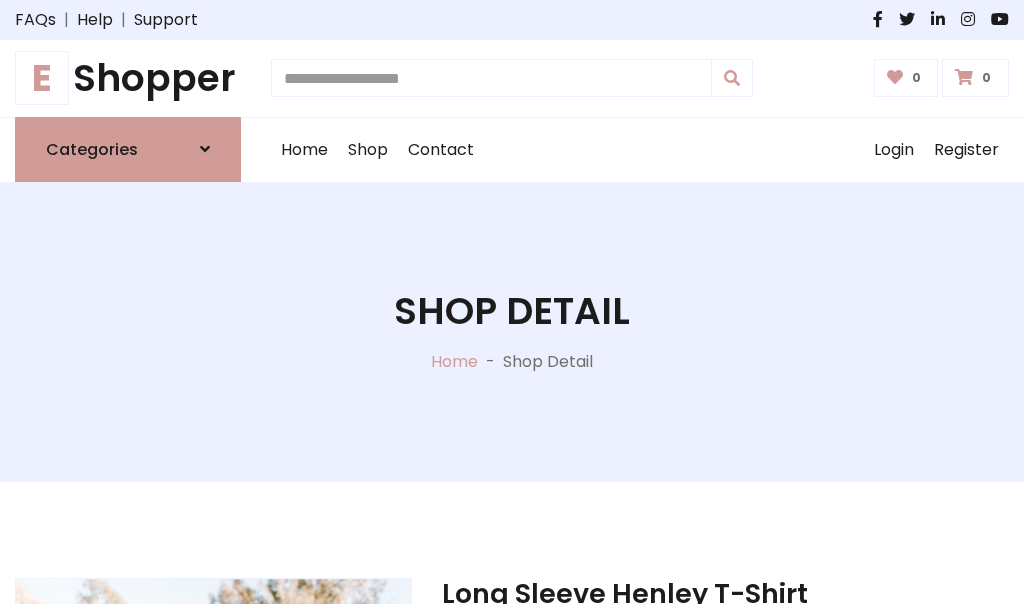 click on "M" at bounding box center (650, 774) 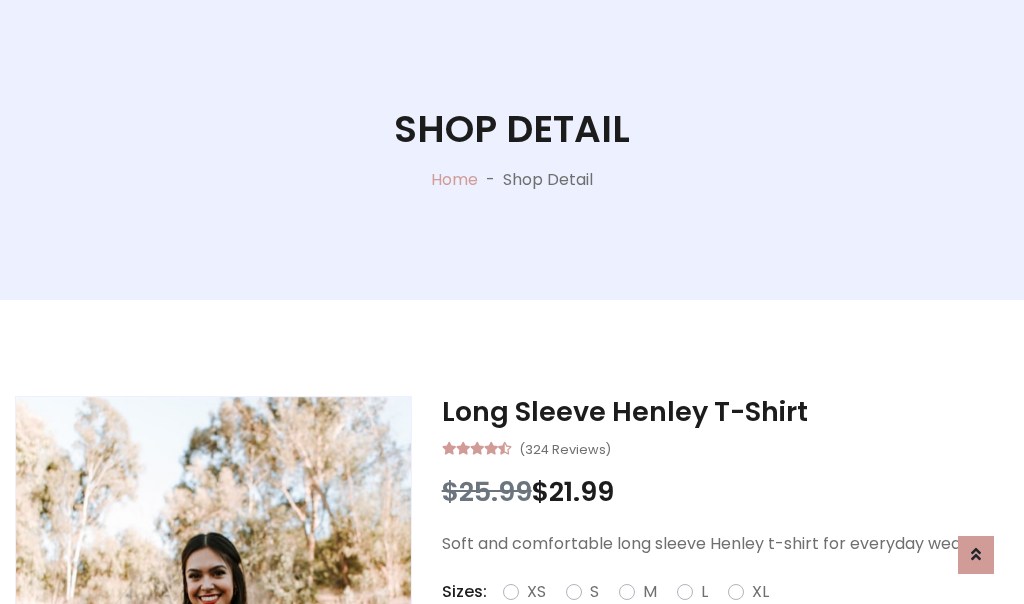 click on "Red" at bounding box center (732, 616) 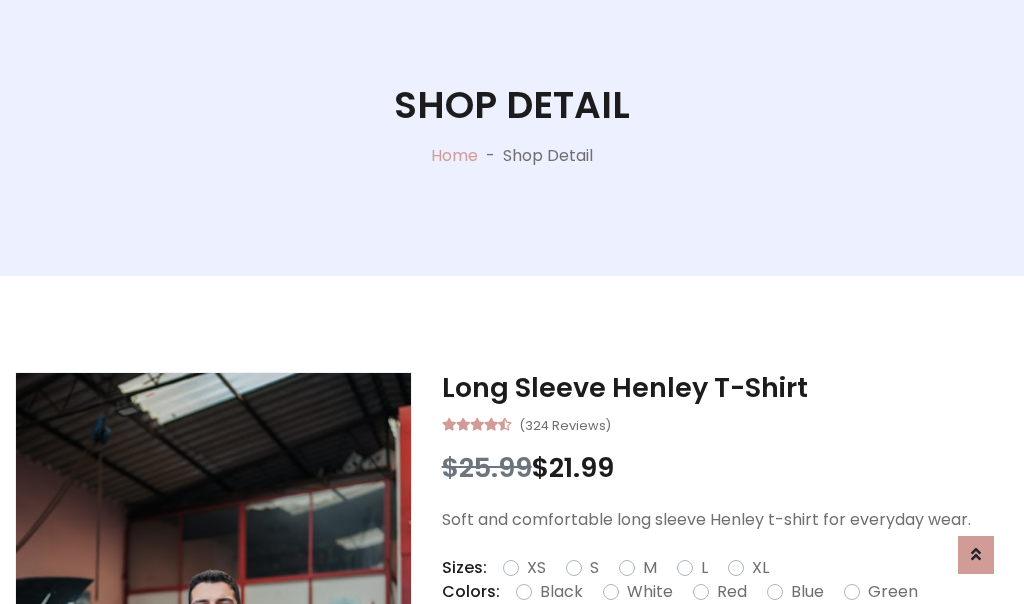 click on "Add To Cart" at bounding box center (663, 655) 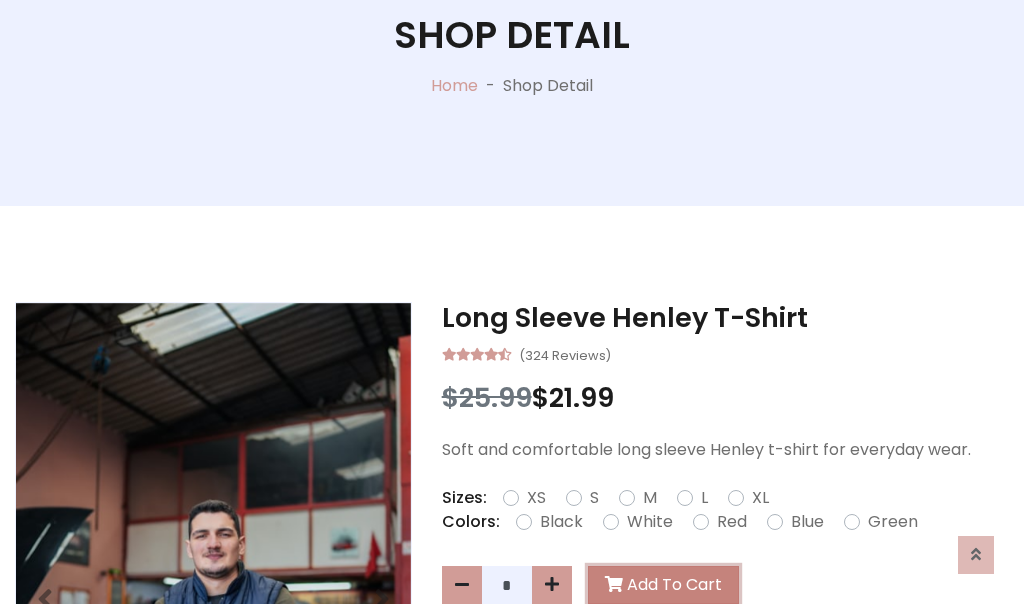 scroll, scrollTop: 0, scrollLeft: 0, axis: both 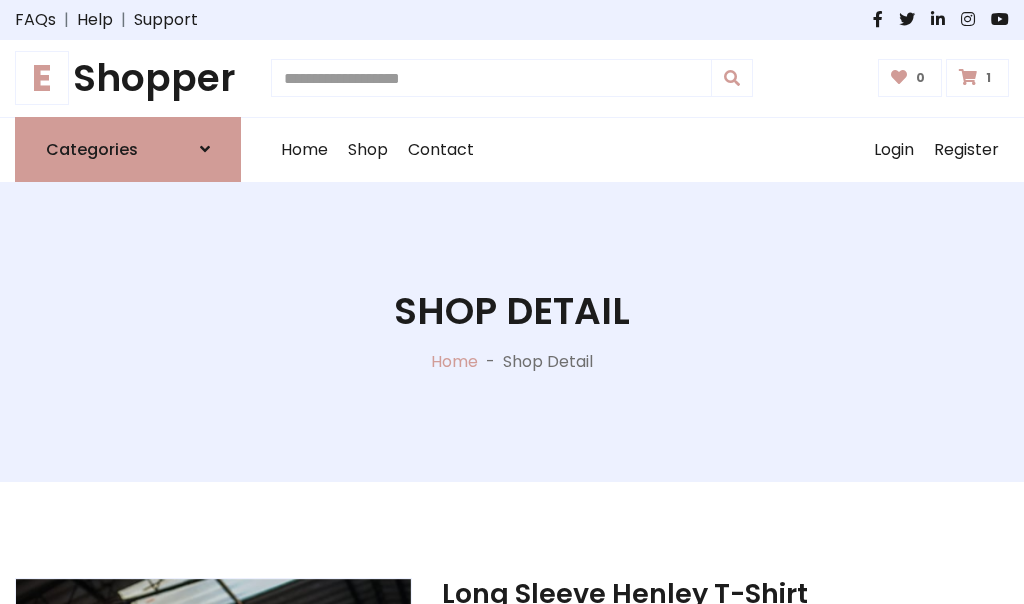 click at bounding box center (968, 77) 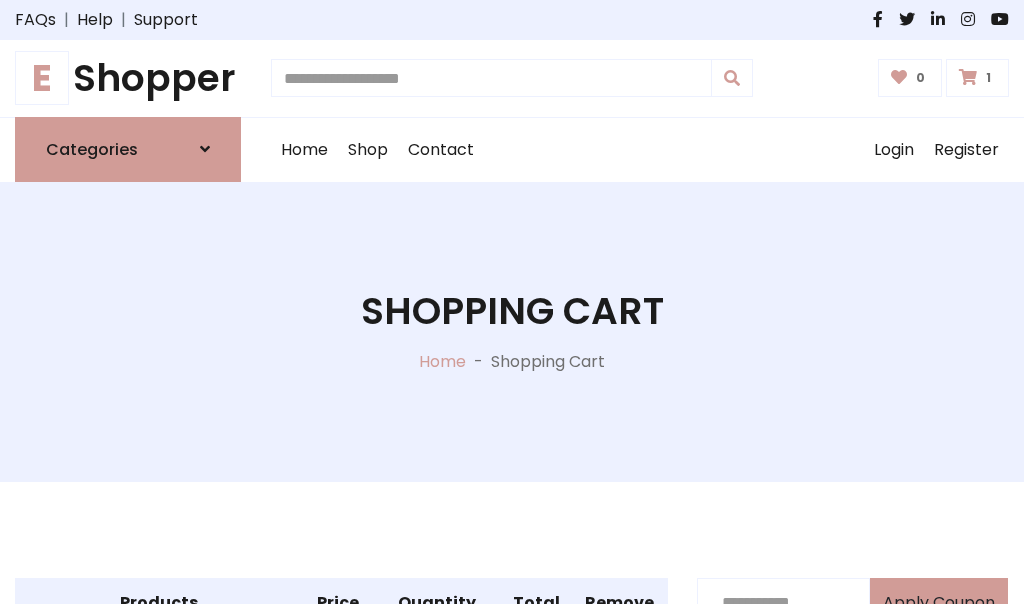 scroll, scrollTop: 474, scrollLeft: 0, axis: vertical 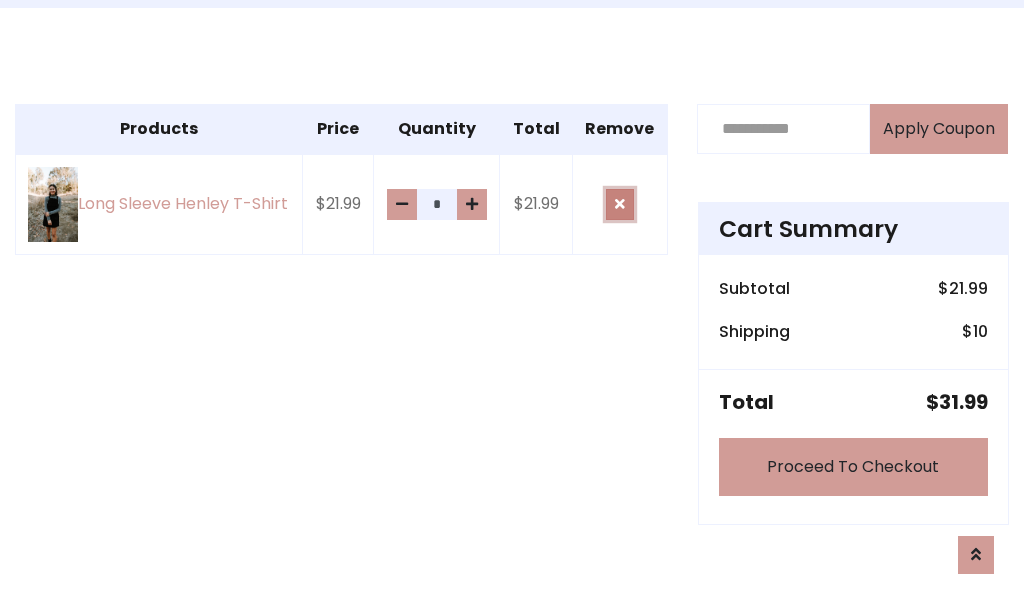 click at bounding box center (620, 204) 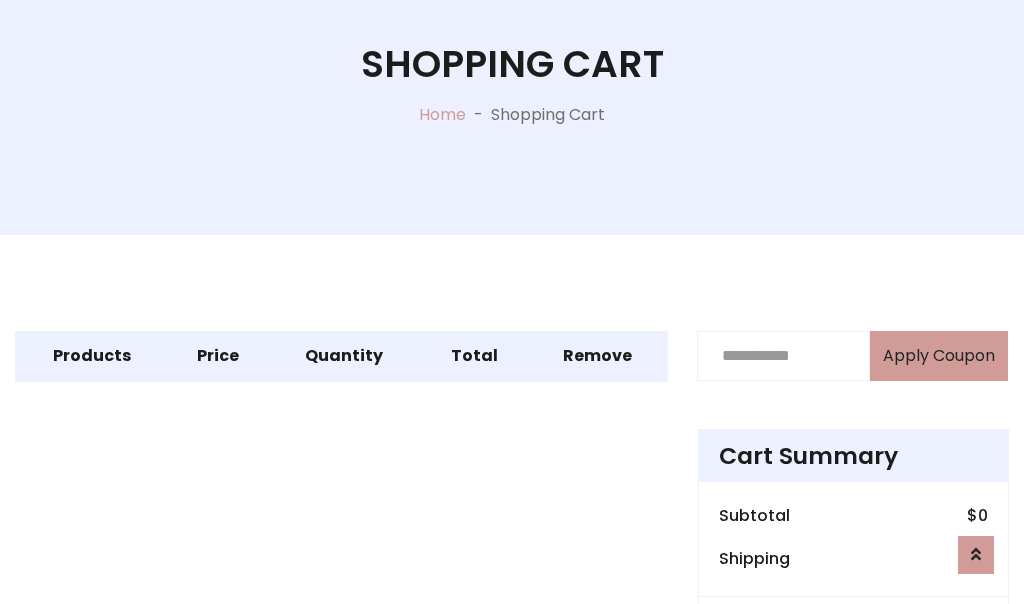 scroll, scrollTop: 366, scrollLeft: 0, axis: vertical 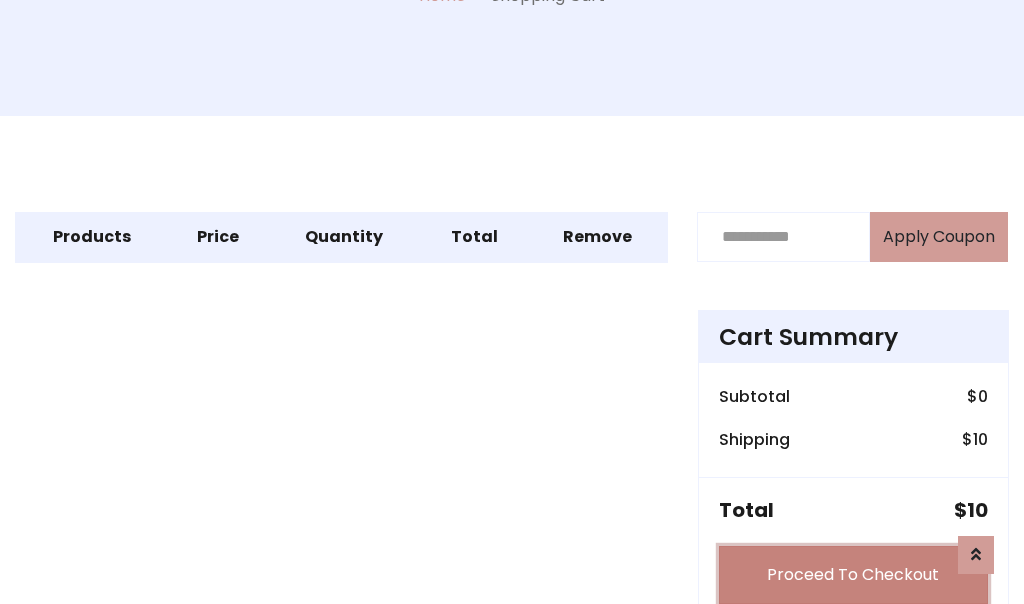 click on "Proceed To Checkout" at bounding box center (853, 575) 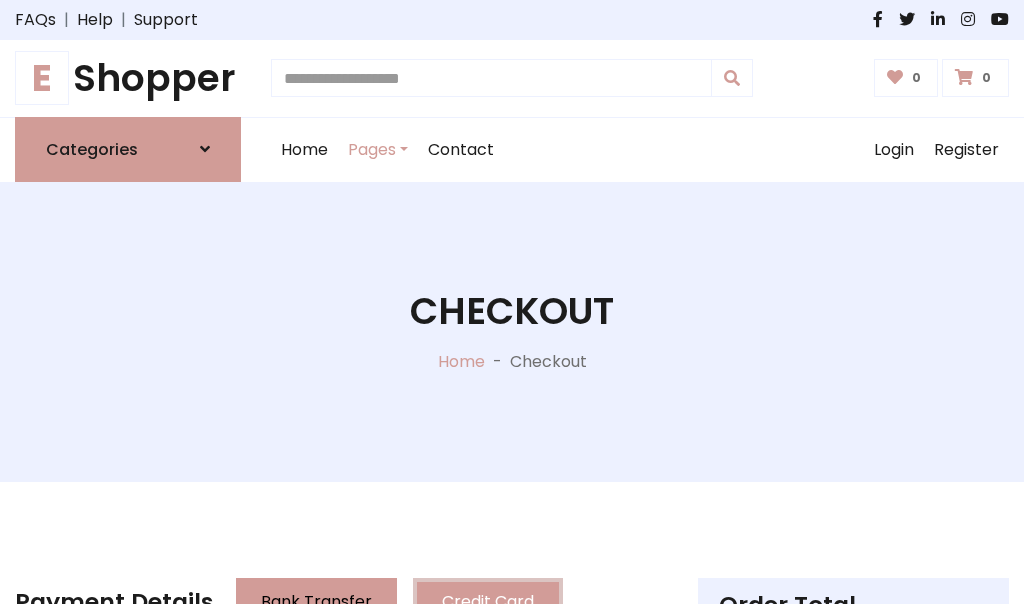 scroll, scrollTop: 137, scrollLeft: 0, axis: vertical 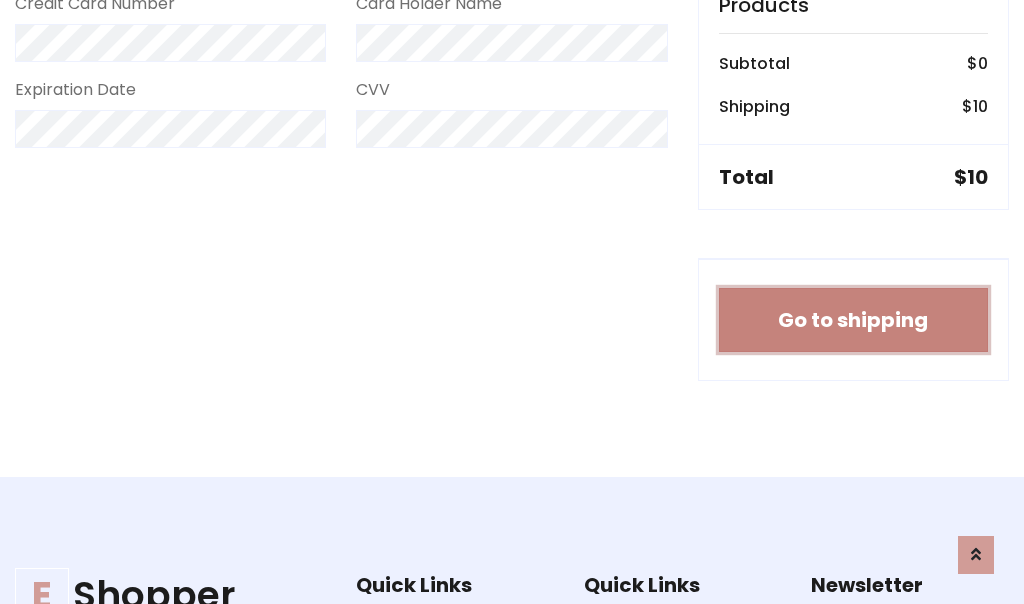 click on "Go to shipping" at bounding box center [853, 320] 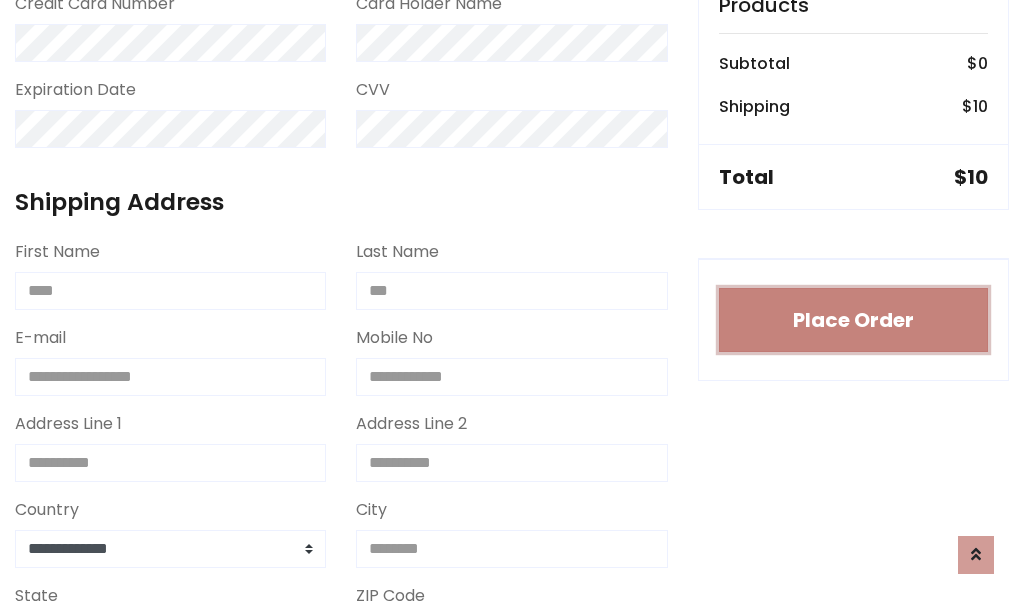 type 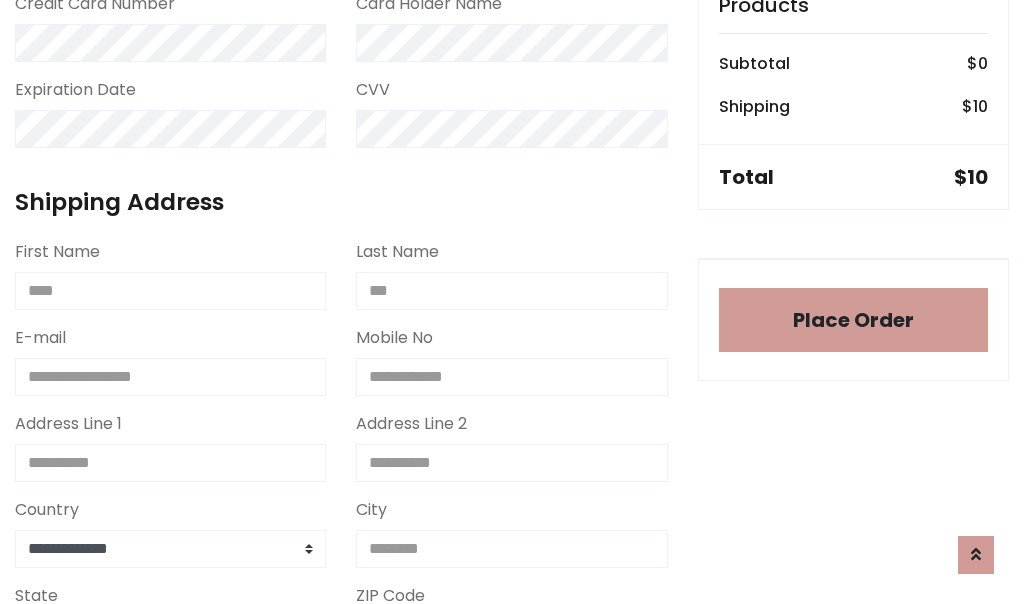 scroll, scrollTop: 1216, scrollLeft: 0, axis: vertical 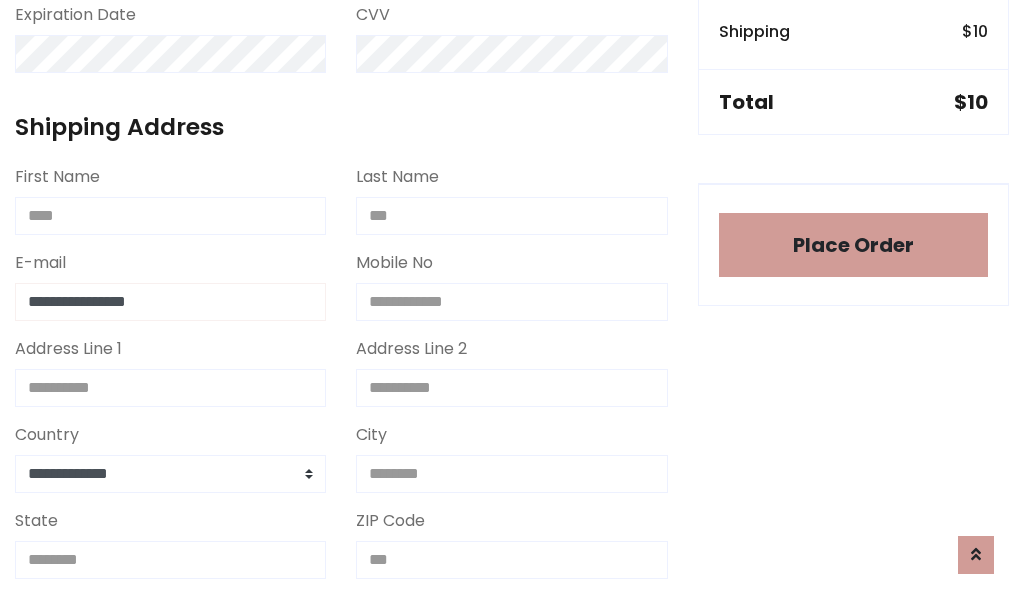 type on "**********" 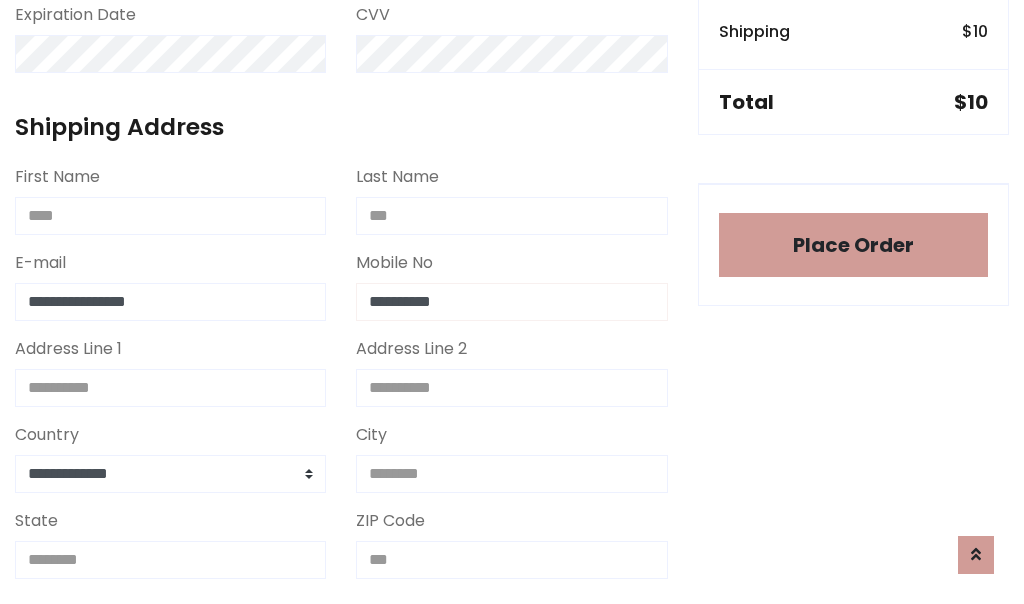 type on "**********" 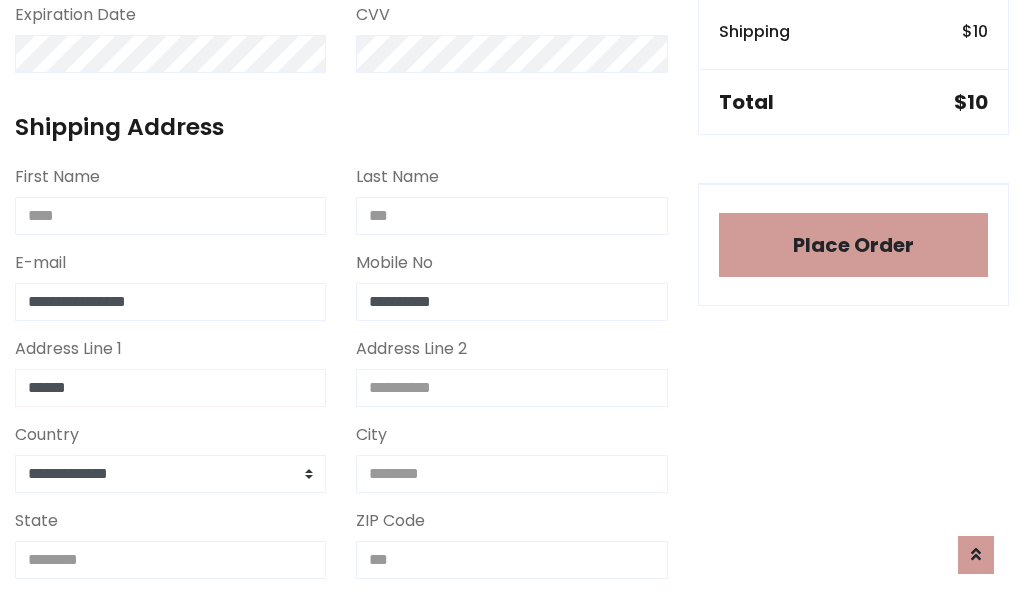 type on "******" 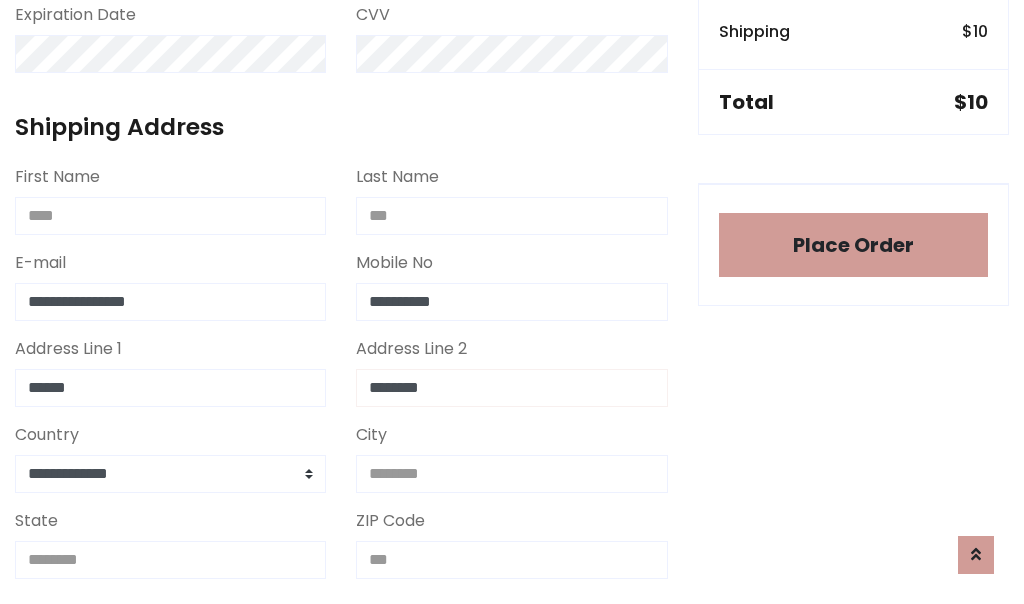 type on "********" 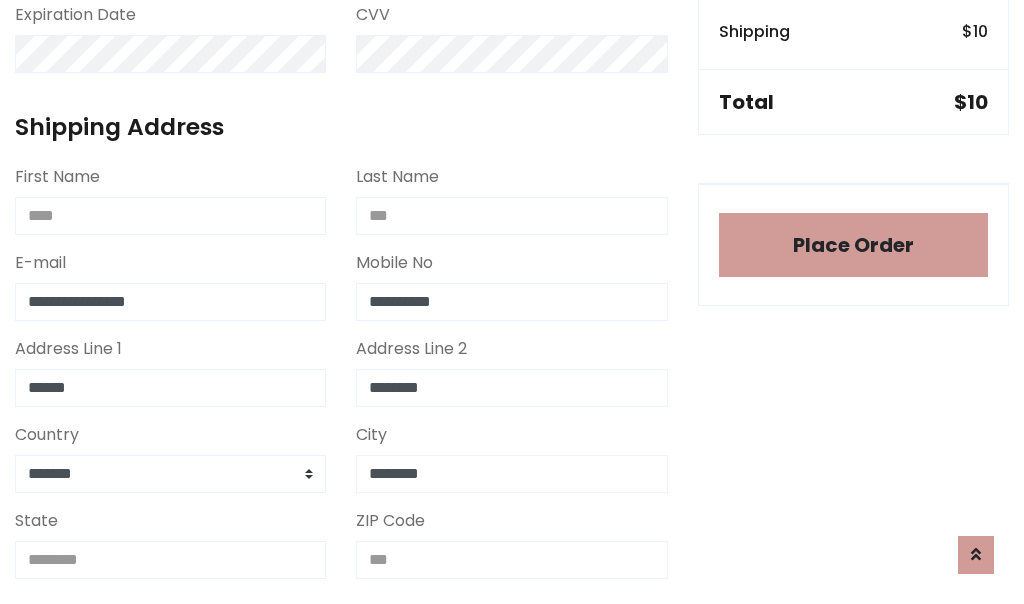 type on "********" 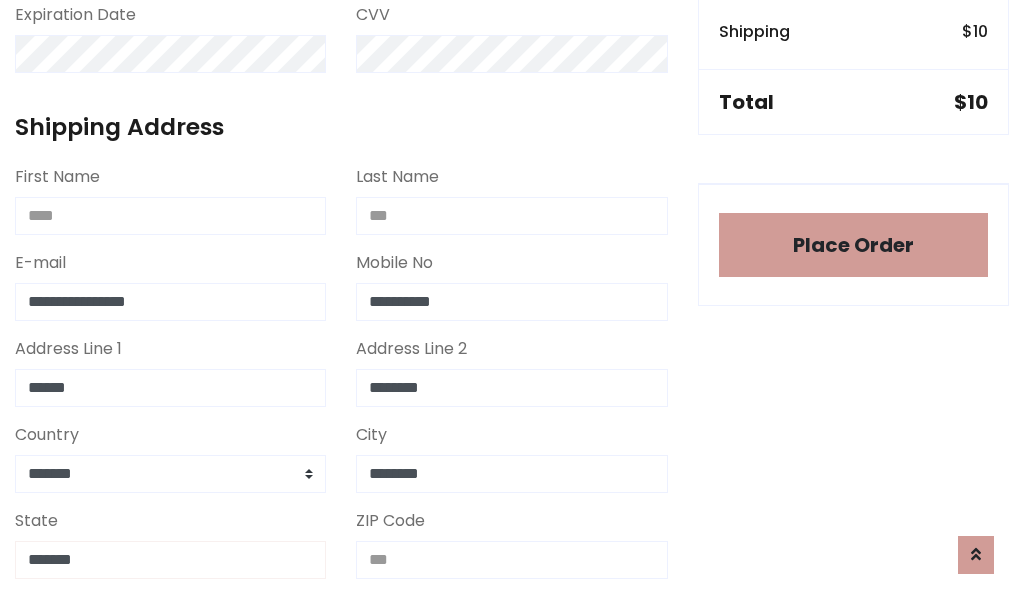 type on "*******" 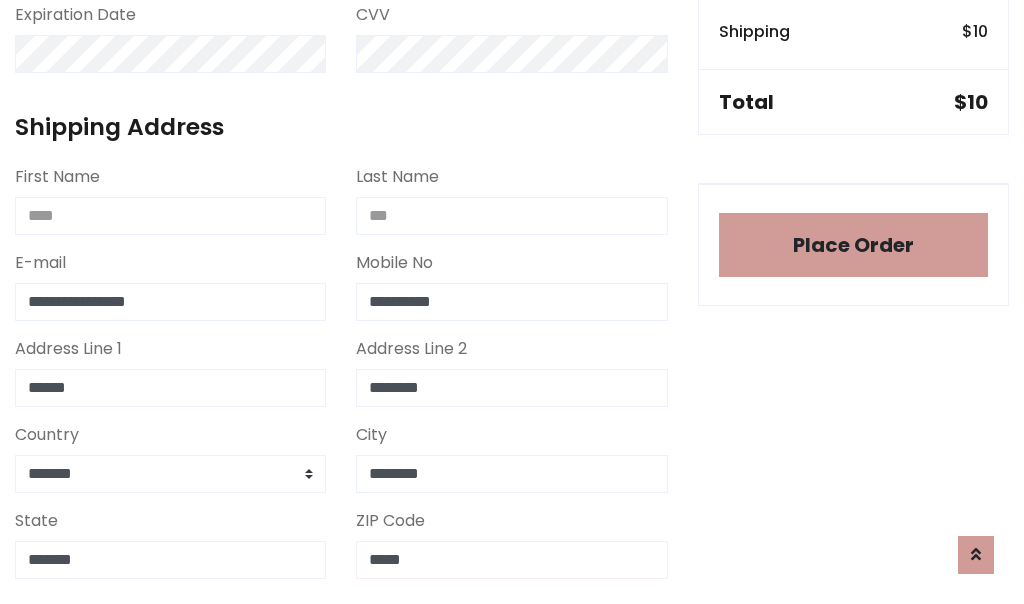 scroll, scrollTop: 403, scrollLeft: 0, axis: vertical 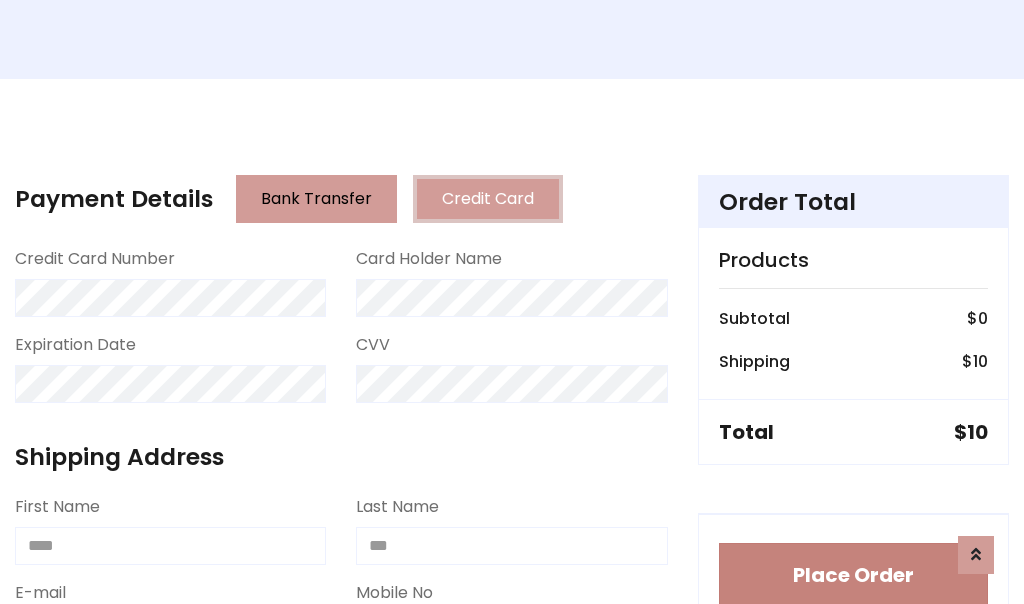 type on "*****" 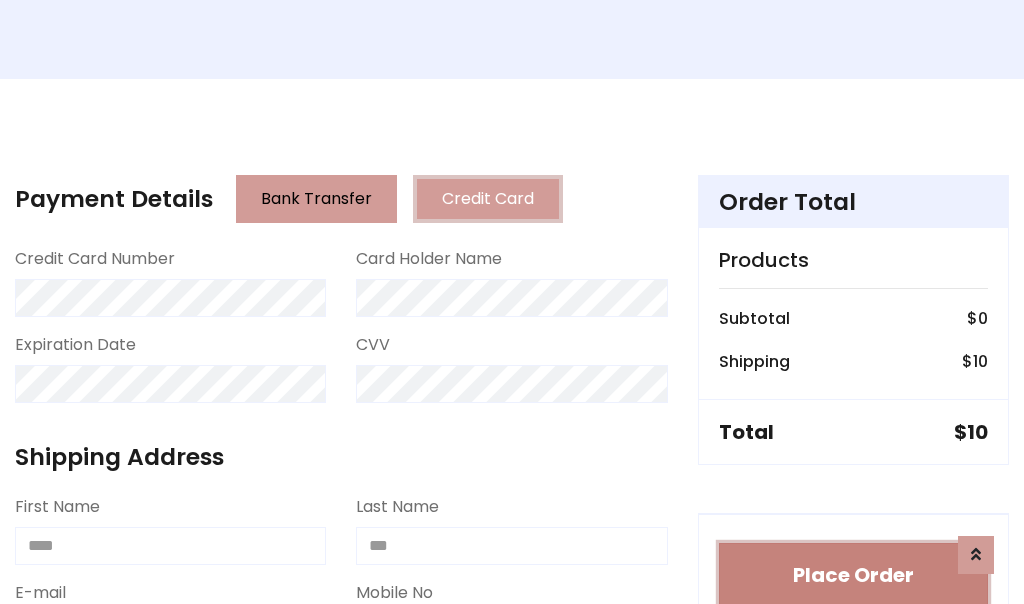 click on "Place Order" at bounding box center [853, 575] 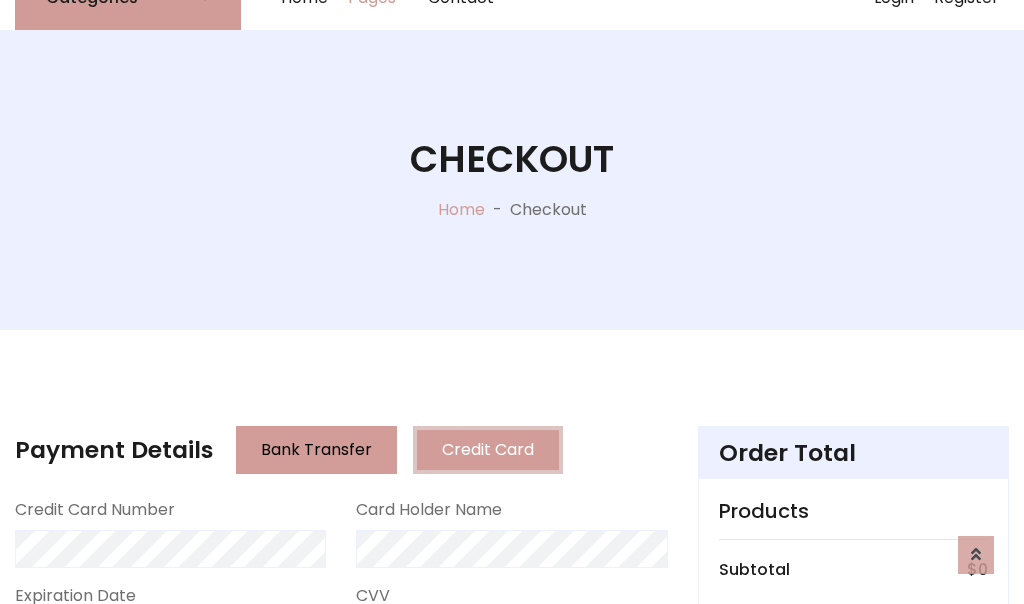 scroll, scrollTop: 0, scrollLeft: 0, axis: both 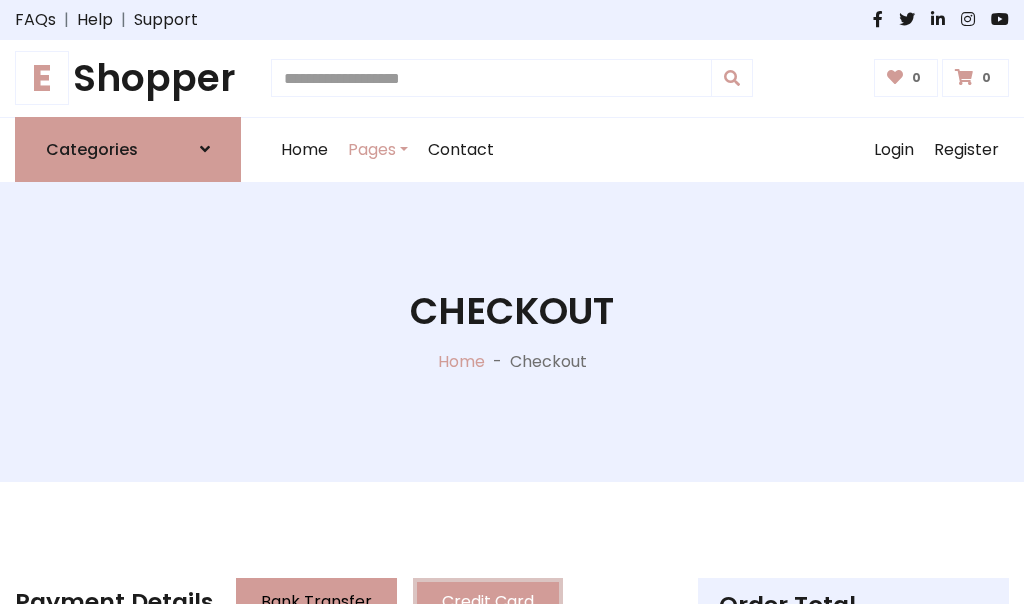 click on "E Shopper" at bounding box center [128, 78] 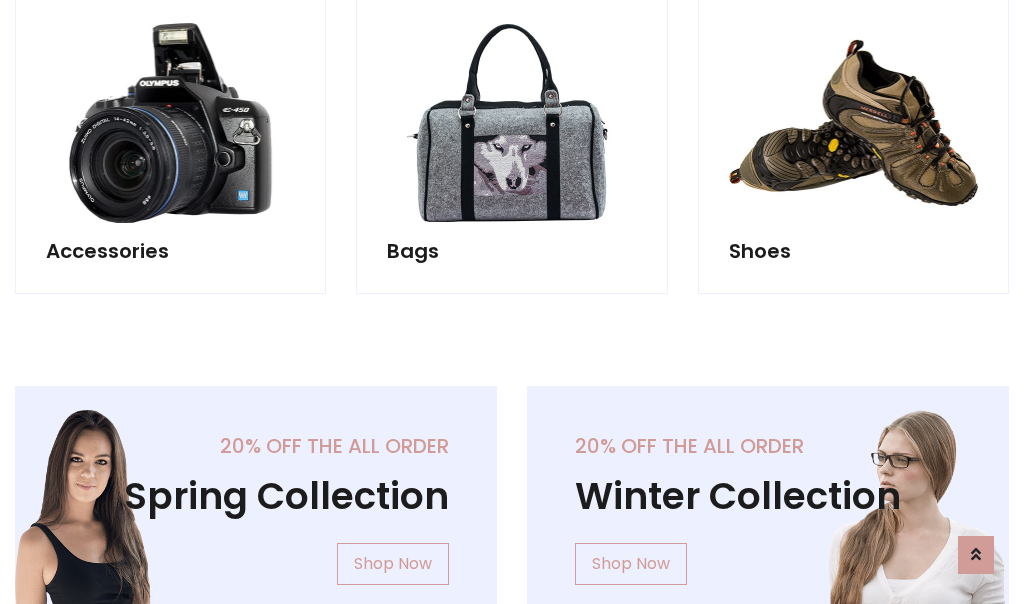scroll, scrollTop: 770, scrollLeft: 0, axis: vertical 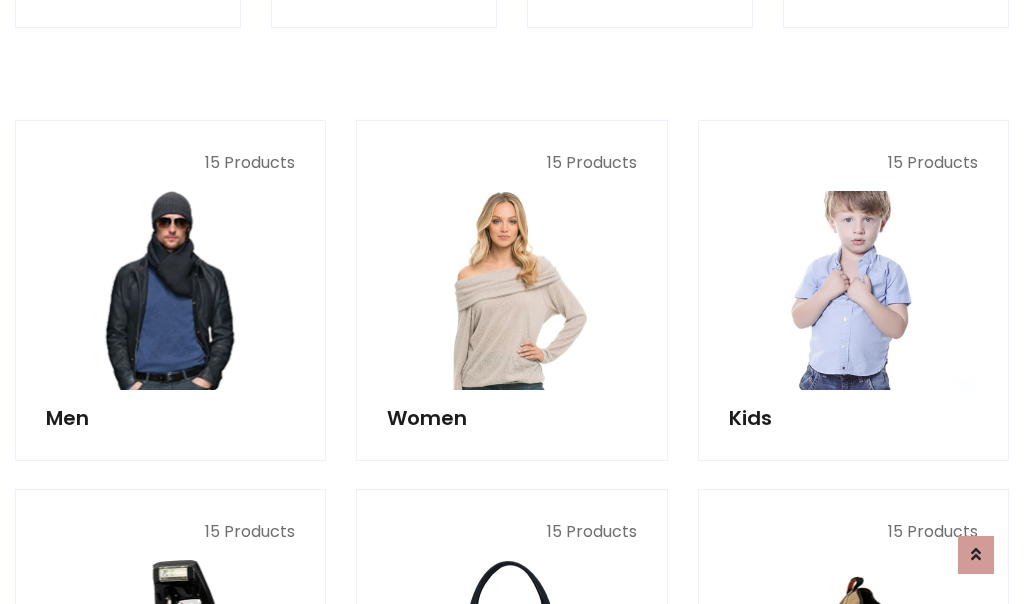 click at bounding box center (853, 290) 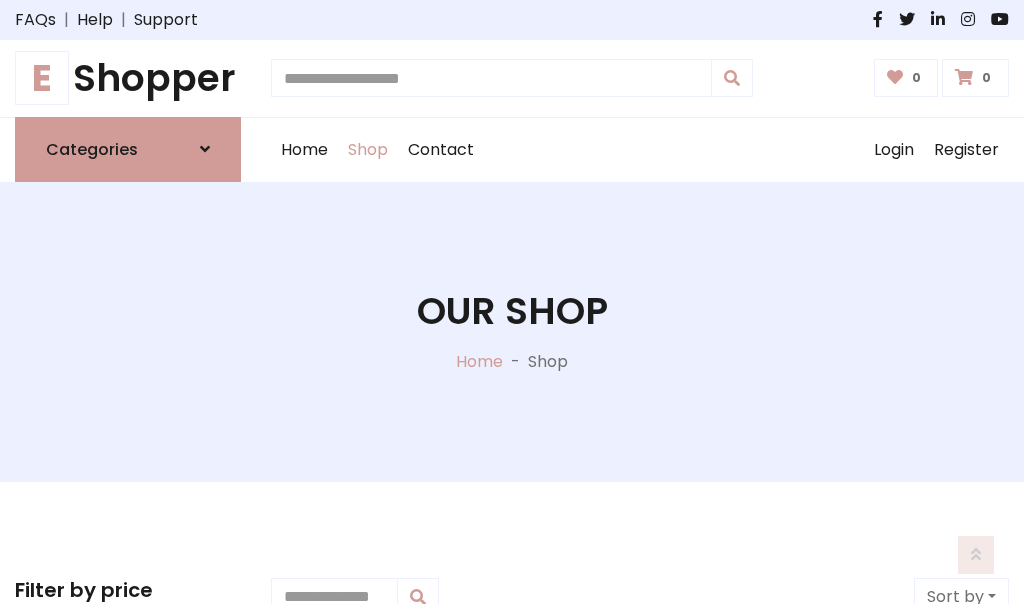 scroll, scrollTop: 549, scrollLeft: 0, axis: vertical 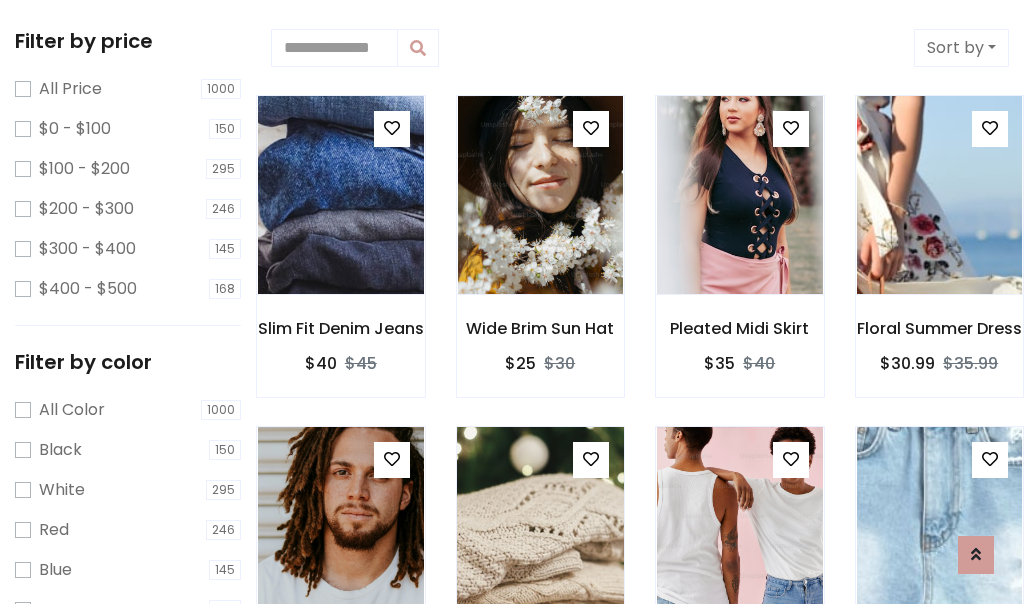click at bounding box center [392, 128] 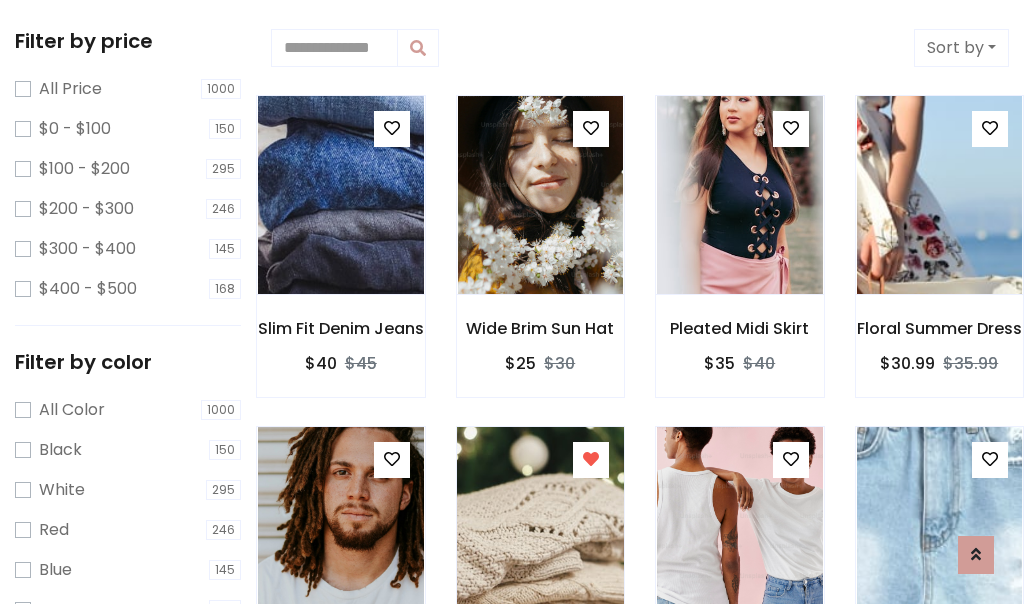 scroll, scrollTop: 1003, scrollLeft: 0, axis: vertical 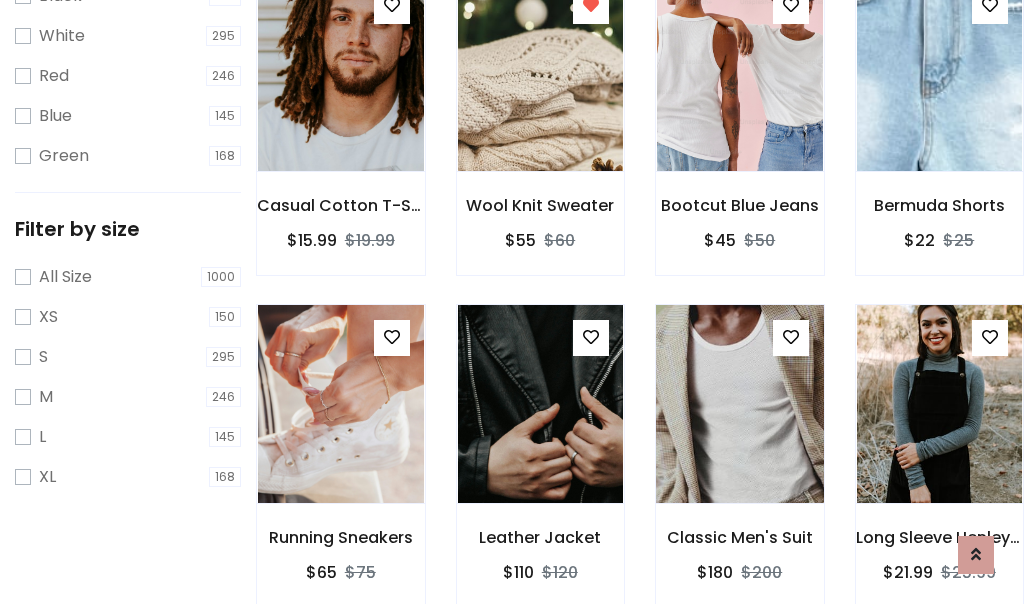 click at bounding box center [739, 404] 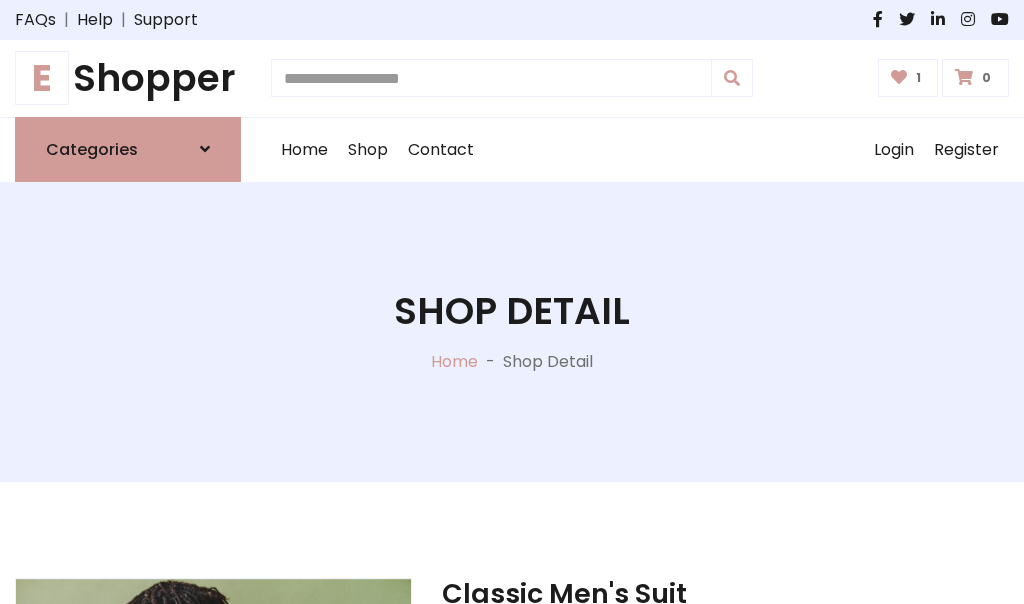 scroll, scrollTop: 262, scrollLeft: 0, axis: vertical 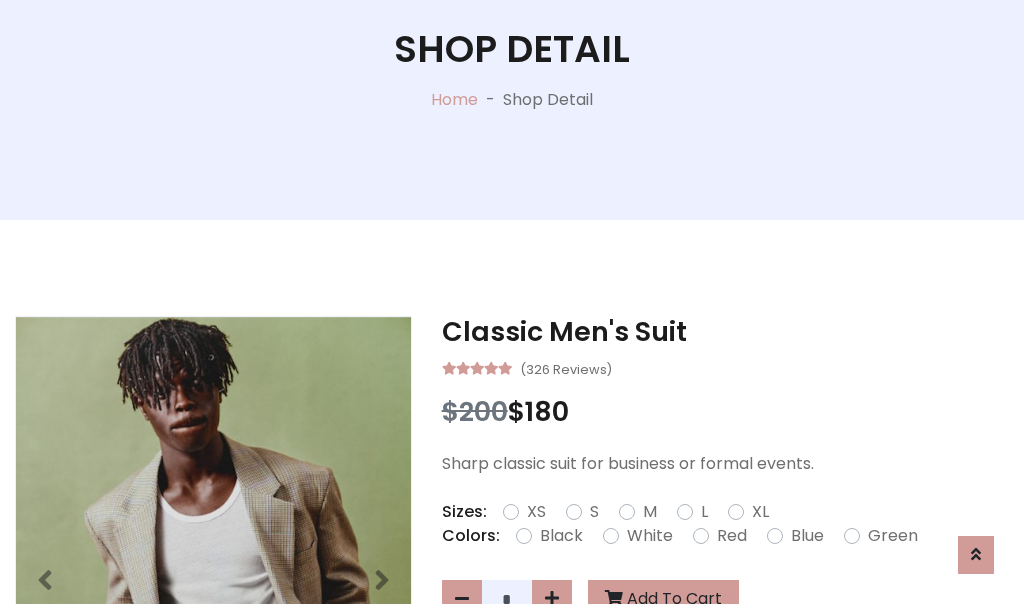 click on "XL" at bounding box center [760, 512] 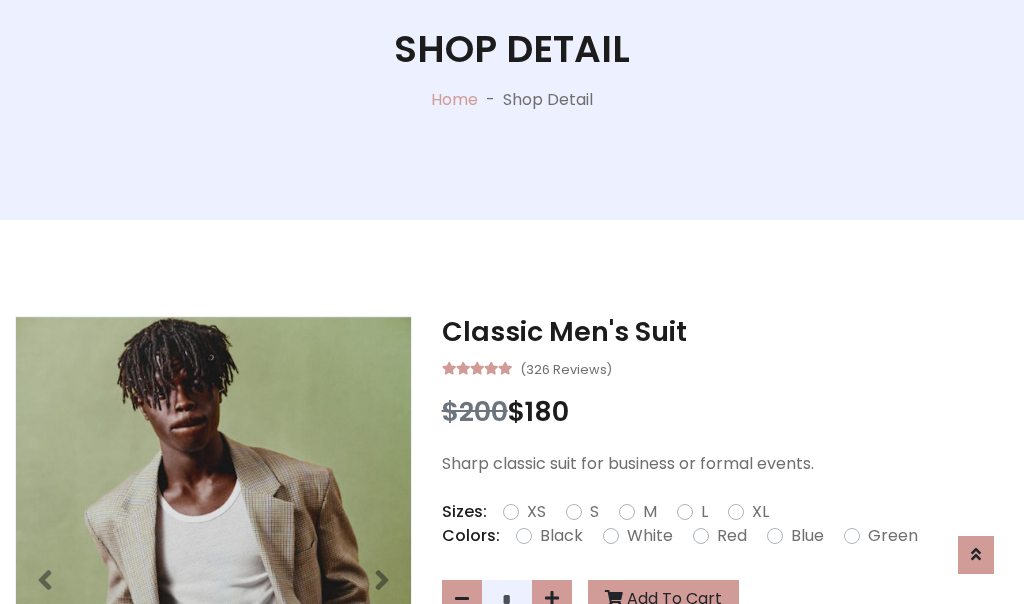 click on "Black" at bounding box center [561, 536] 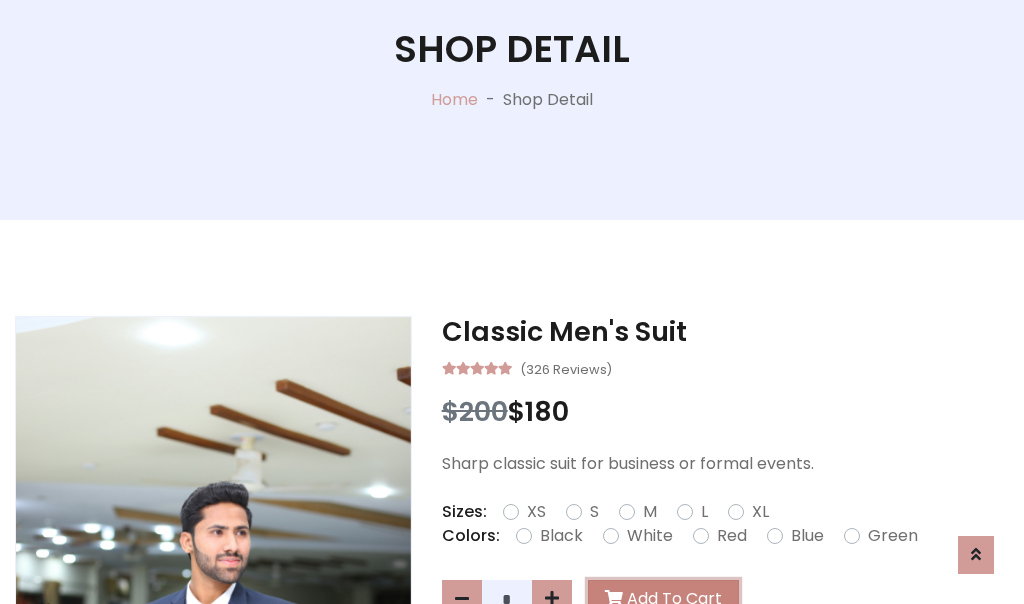 click on "Add To Cart" at bounding box center [663, 599] 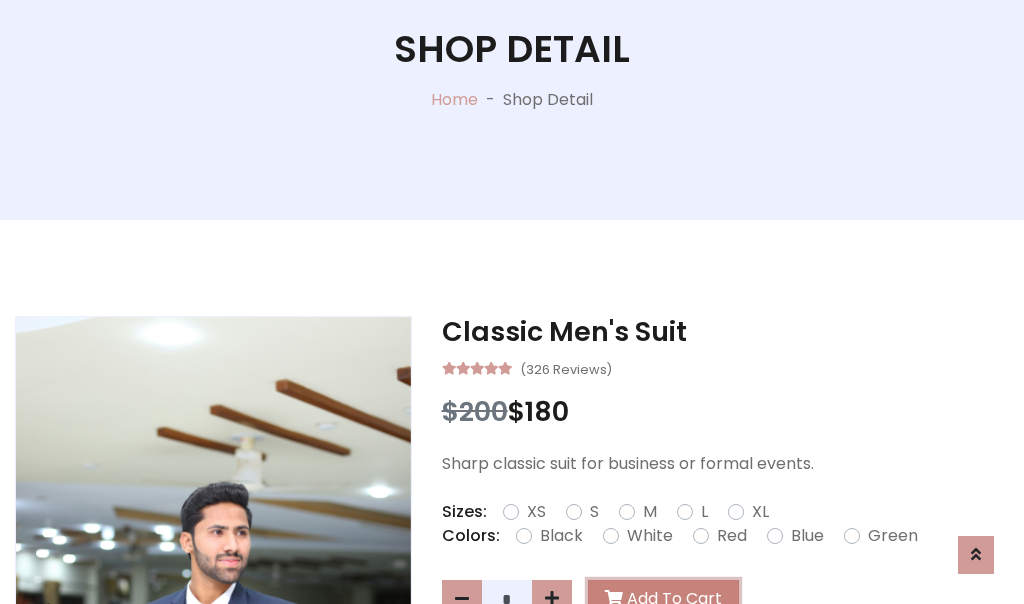 scroll, scrollTop: 0, scrollLeft: 0, axis: both 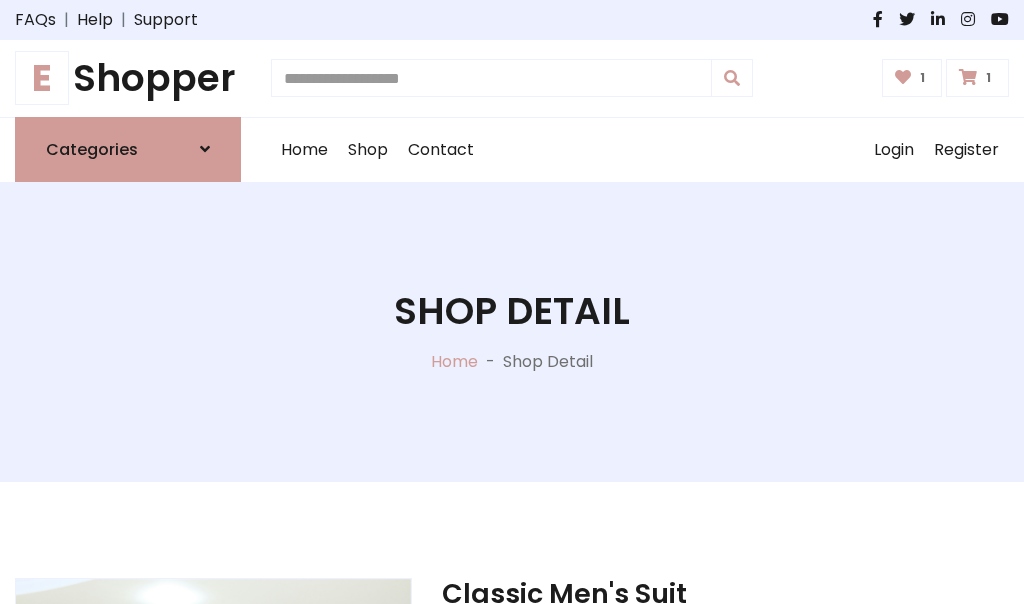 click at bounding box center [968, 77] 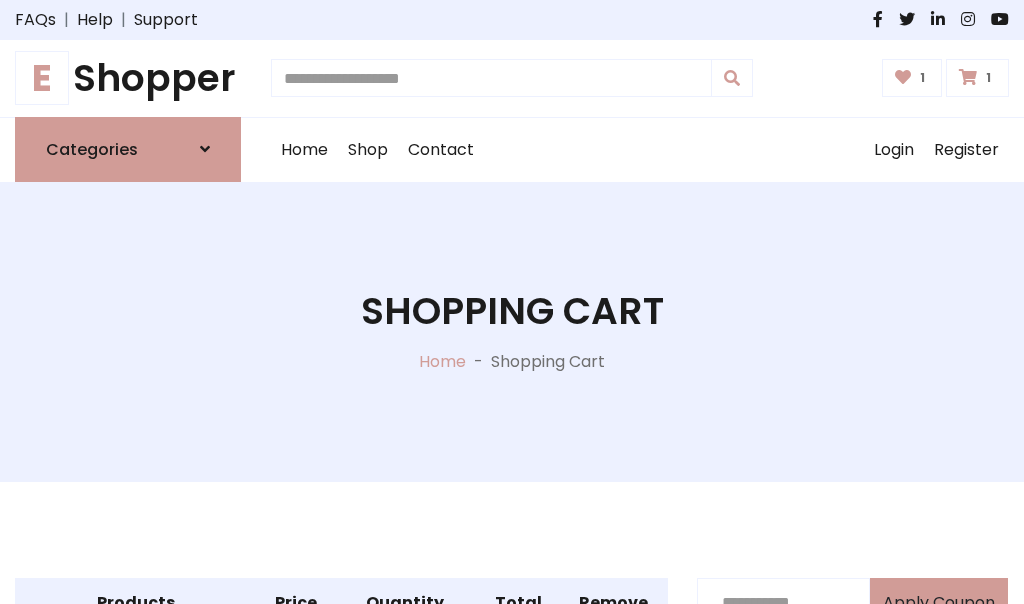scroll, scrollTop: 570, scrollLeft: 0, axis: vertical 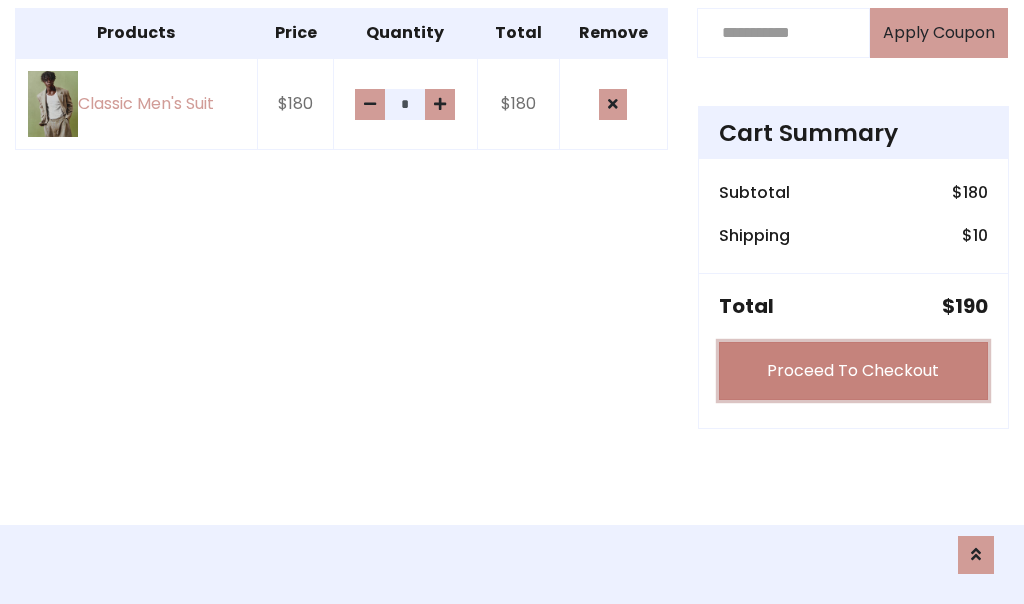 click on "Proceed To Checkout" at bounding box center [853, 371] 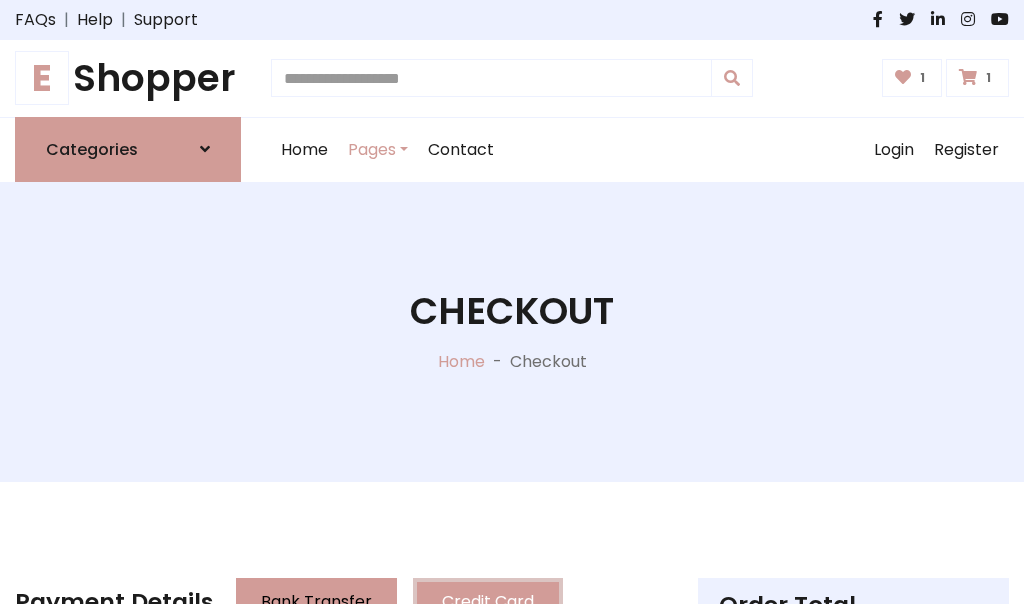 scroll, scrollTop: 201, scrollLeft: 0, axis: vertical 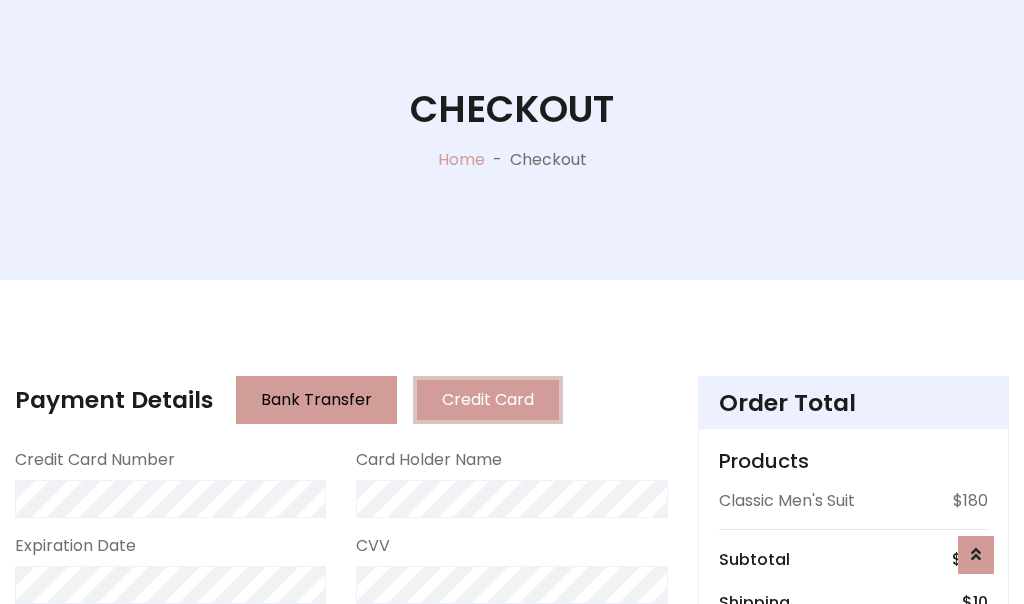 click on "Go to shipping" at bounding box center (853, 816) 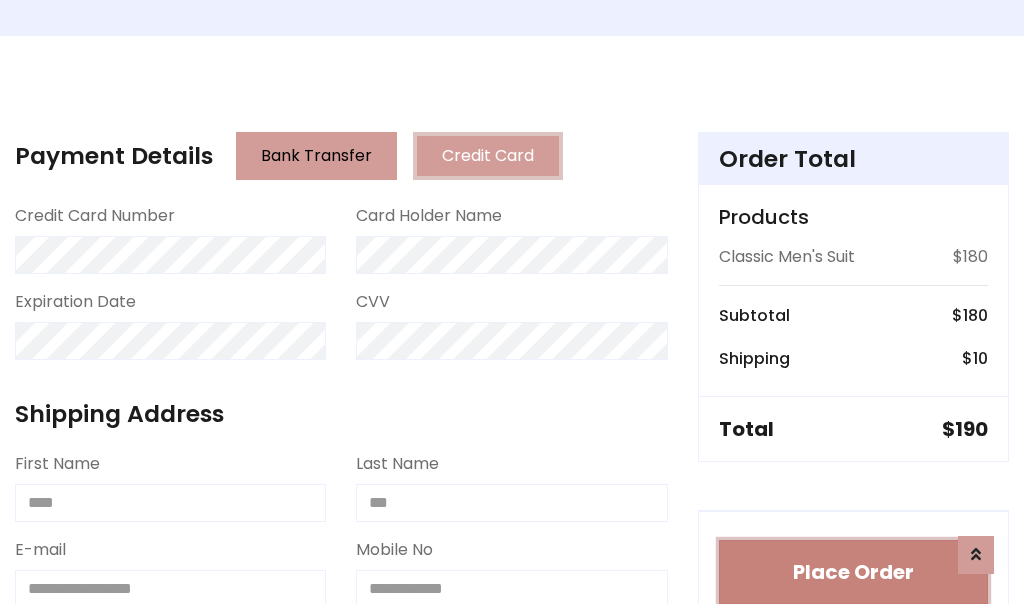 type 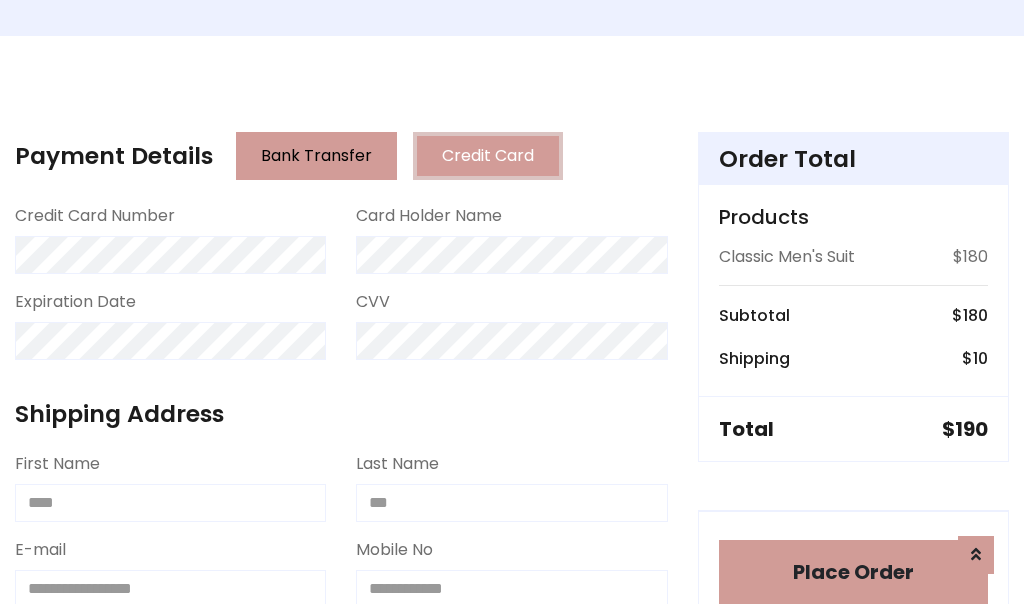 scroll, scrollTop: 1216, scrollLeft: 0, axis: vertical 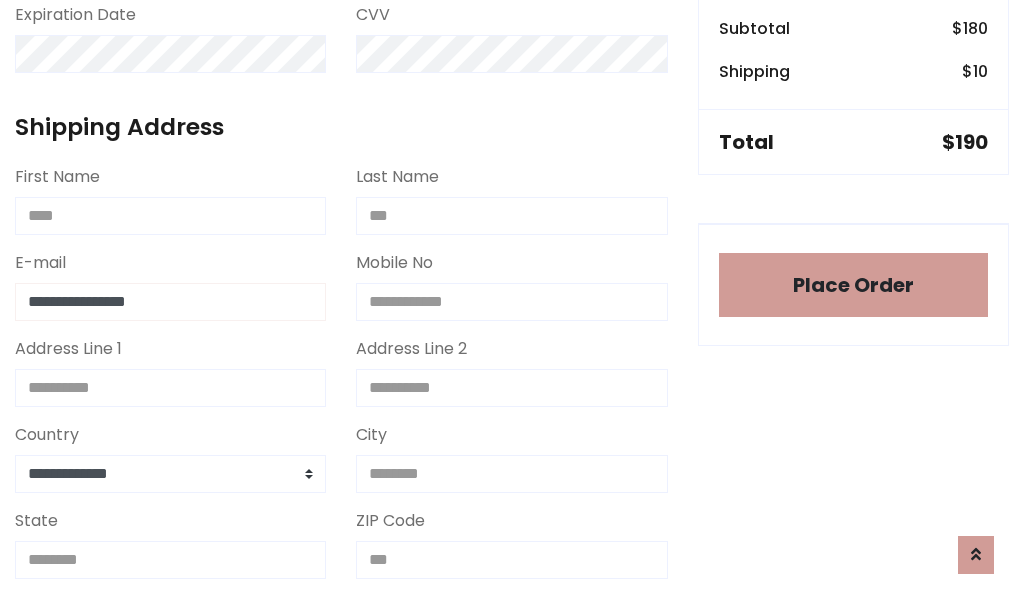 type on "**********" 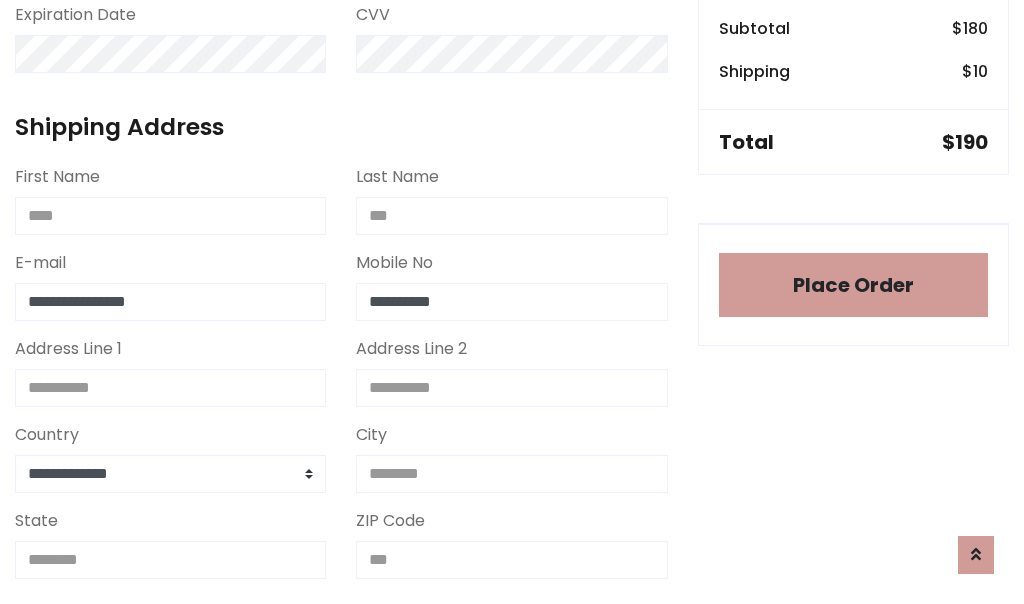 scroll, scrollTop: 573, scrollLeft: 0, axis: vertical 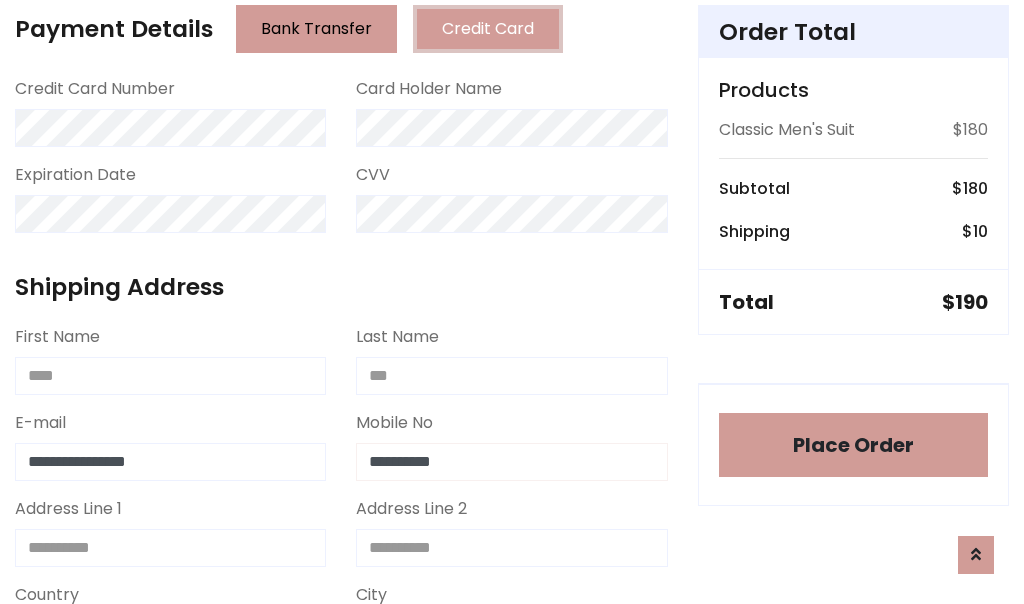 type on "**********" 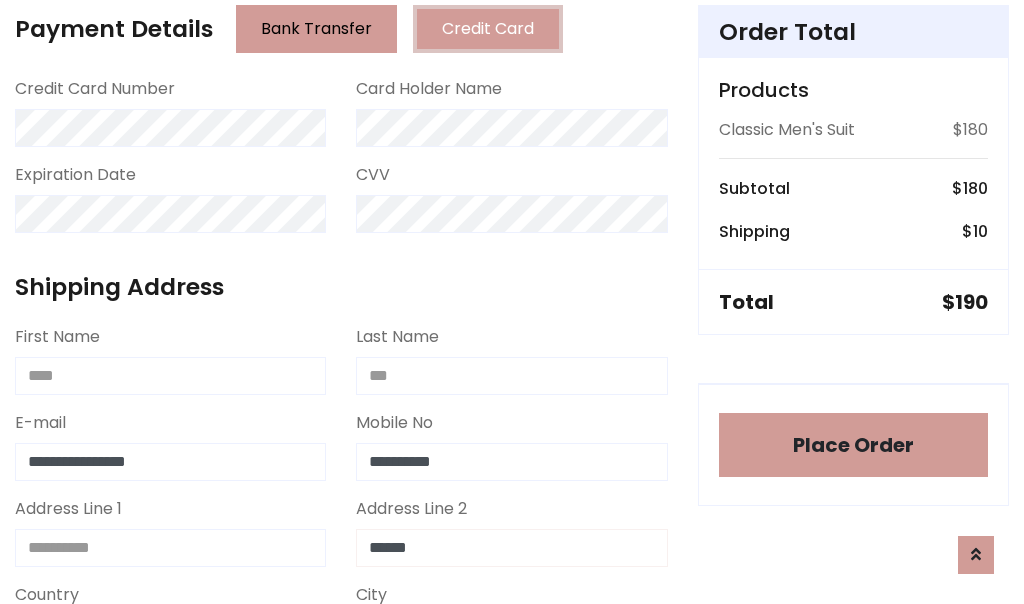 type on "******" 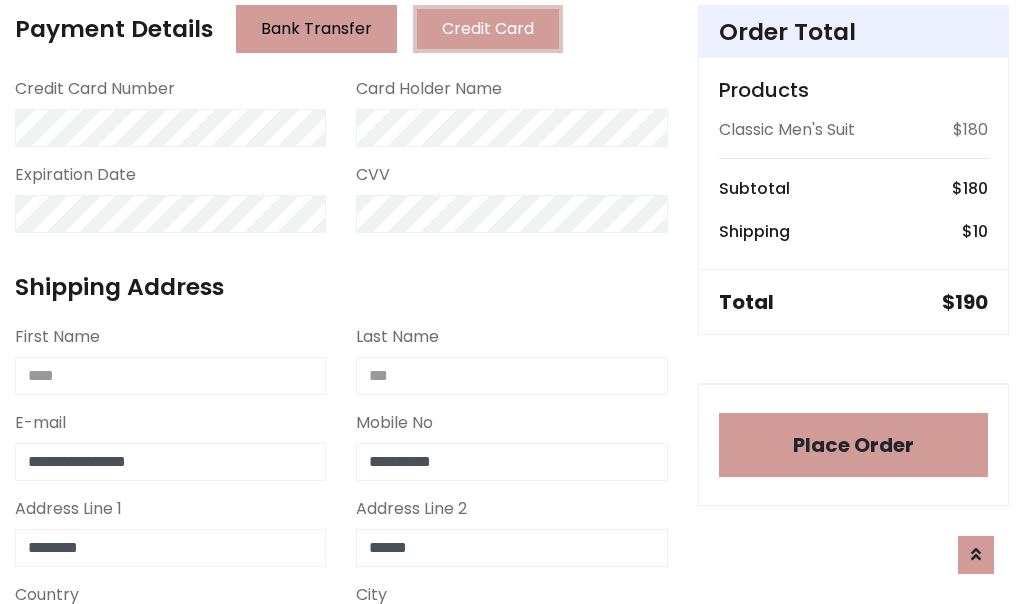type on "********" 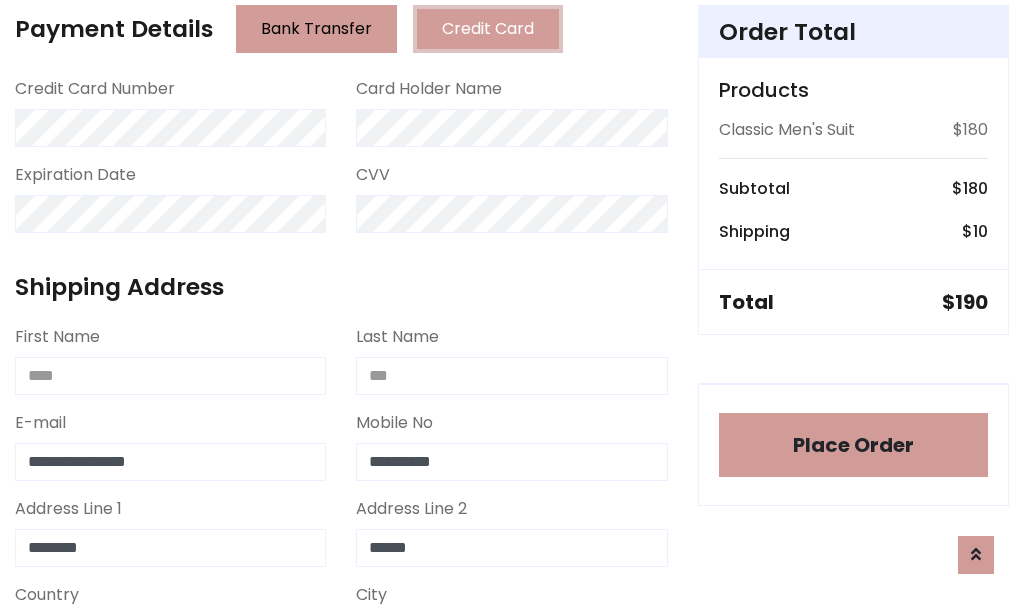 scroll, scrollTop: 905, scrollLeft: 0, axis: vertical 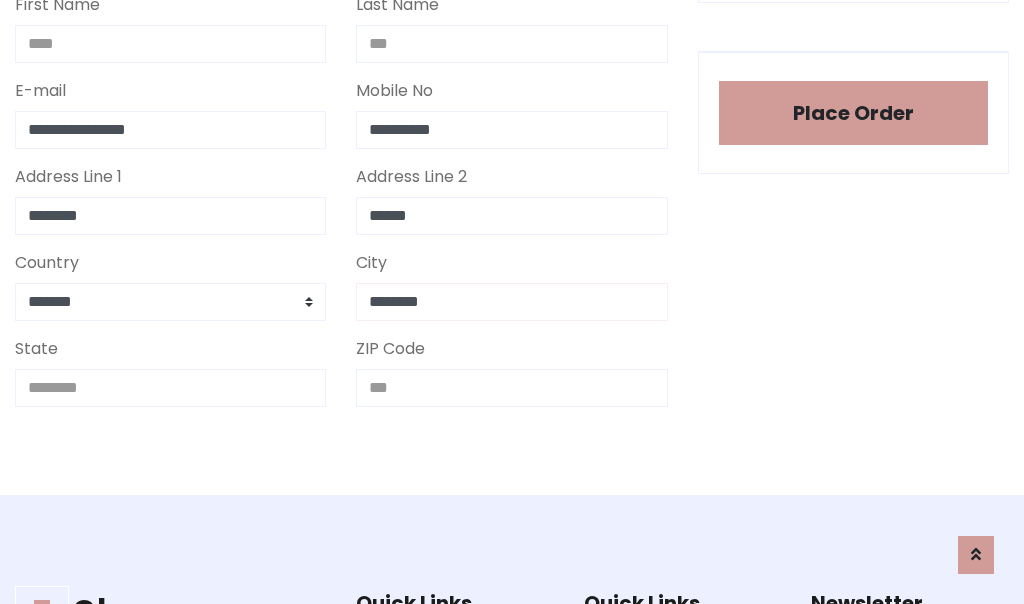 type on "********" 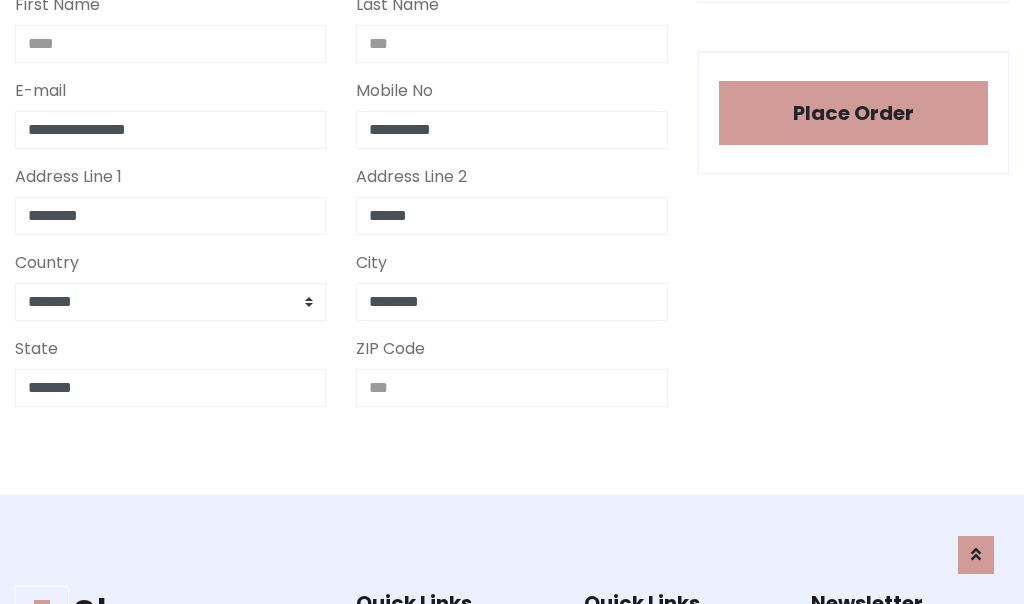 type on "*******" 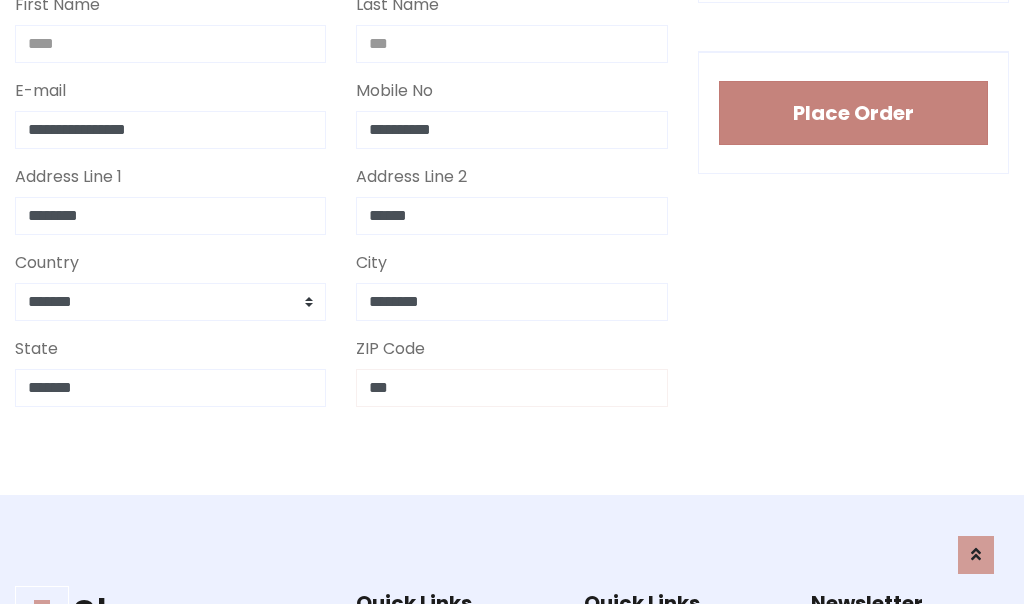 type on "***" 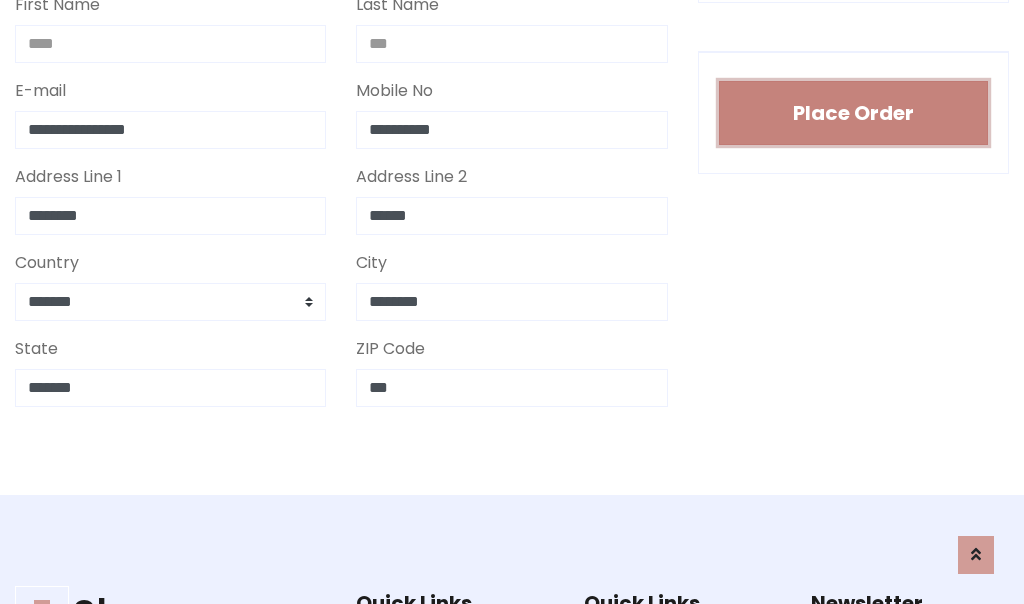 click on "Place Order" at bounding box center [853, 113] 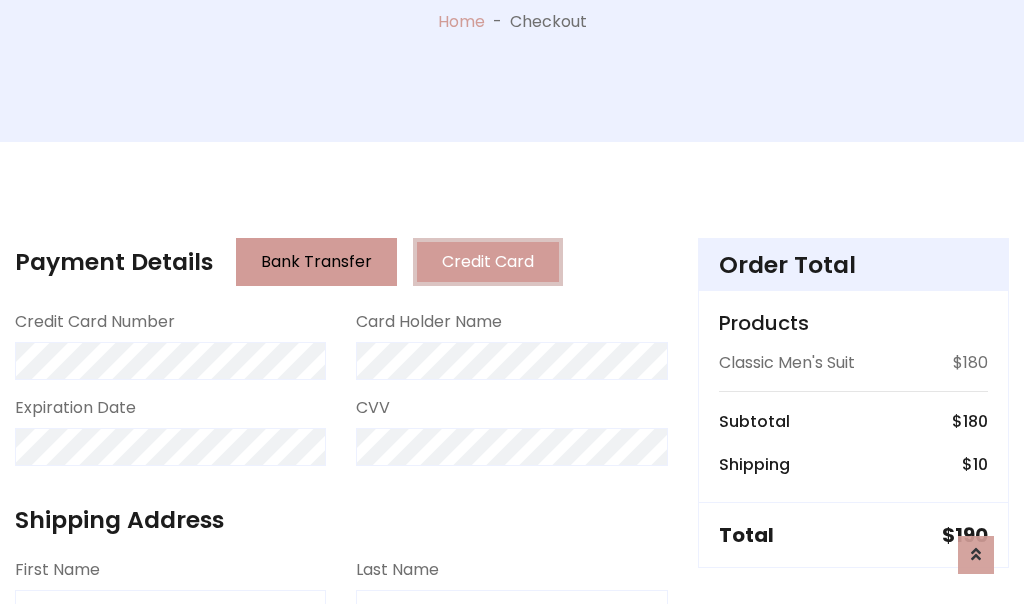 scroll, scrollTop: 0, scrollLeft: 0, axis: both 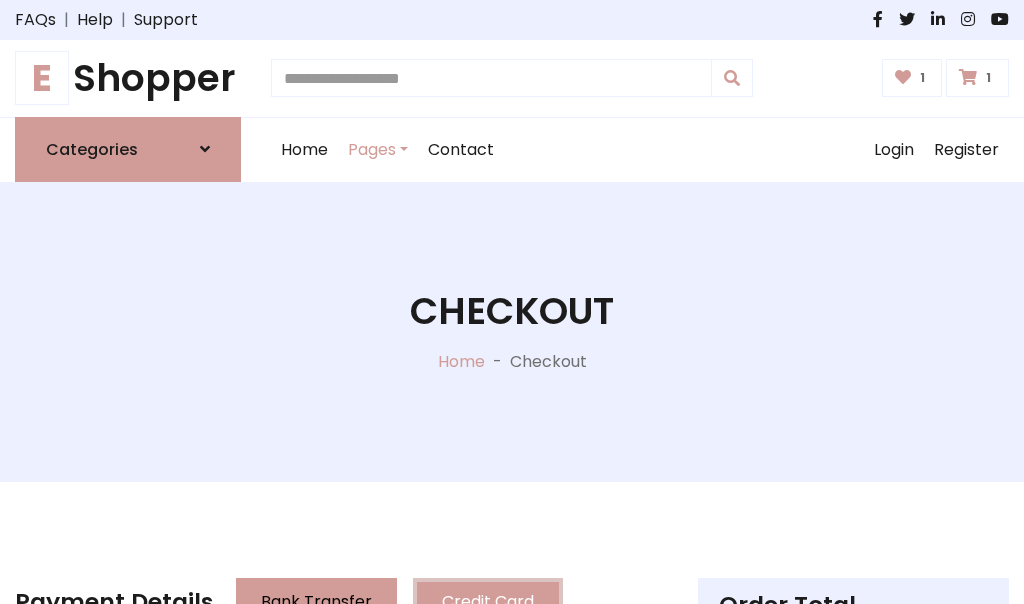 click on "E" at bounding box center [42, 78] 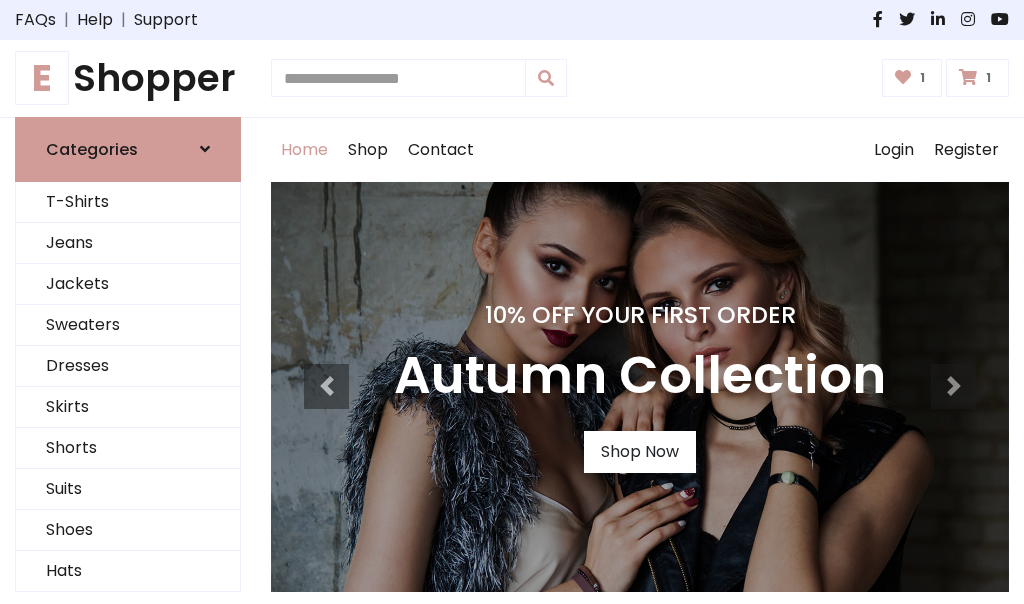 scroll, scrollTop: 0, scrollLeft: 0, axis: both 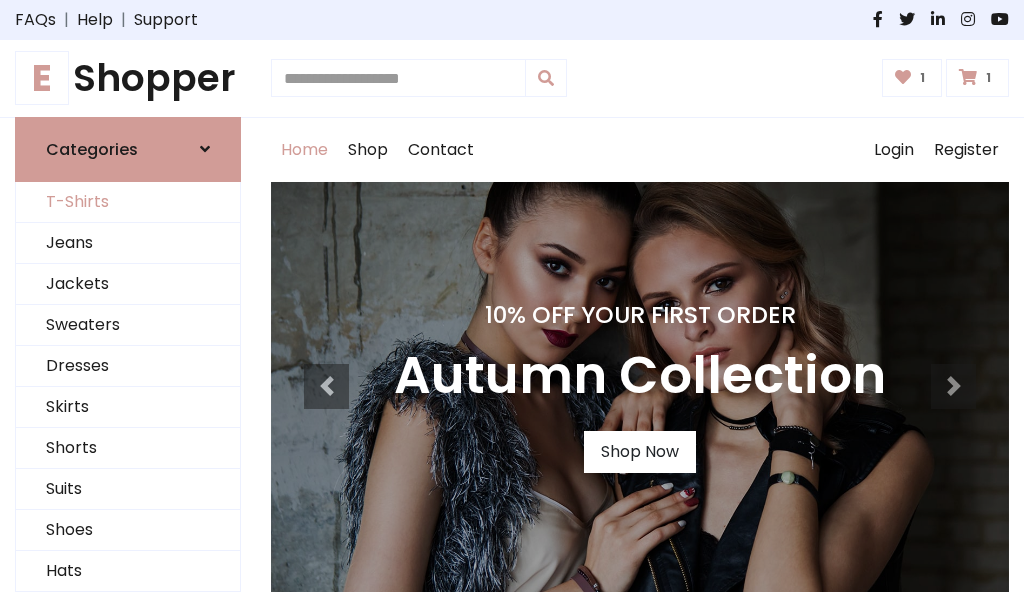 click on "T-Shirts" at bounding box center [128, 202] 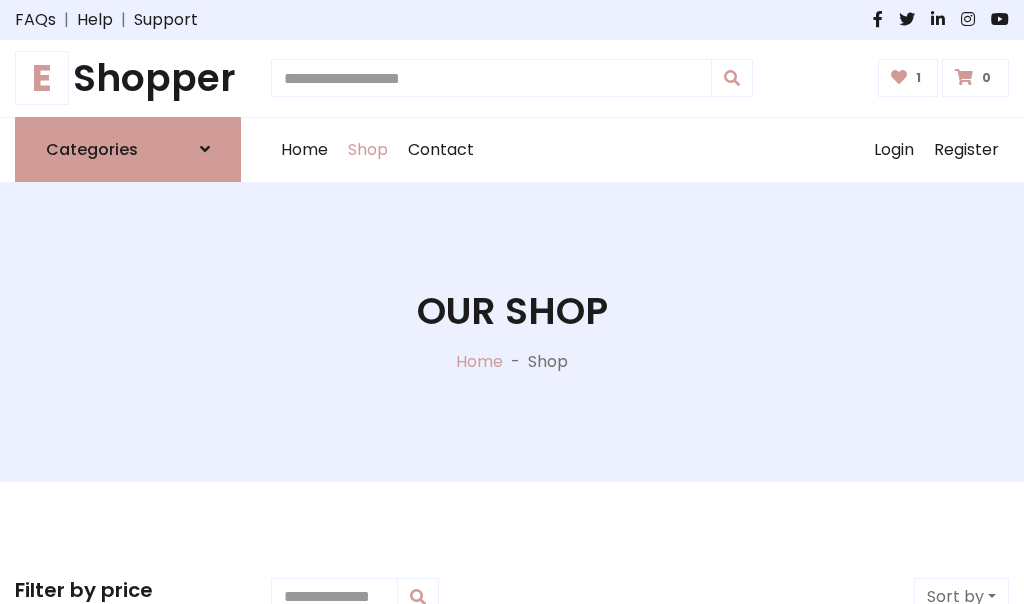 scroll, scrollTop: 0, scrollLeft: 0, axis: both 